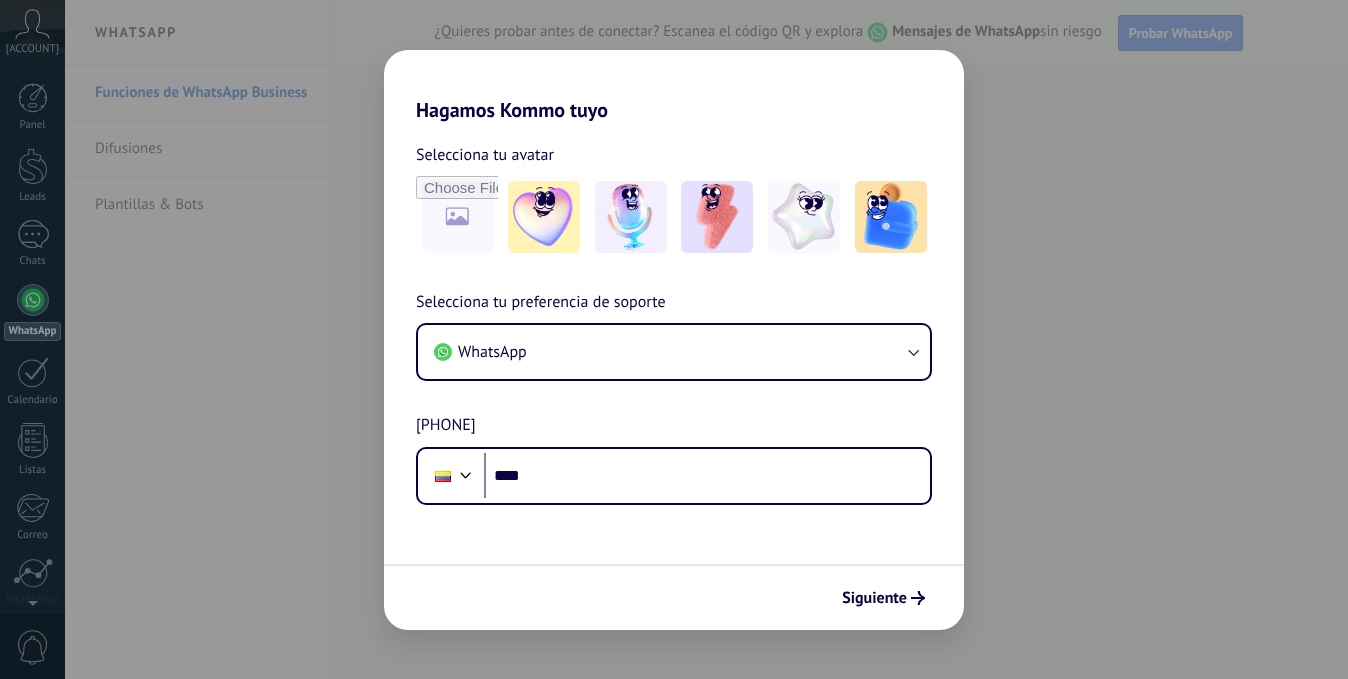 scroll, scrollTop: 0, scrollLeft: 0, axis: both 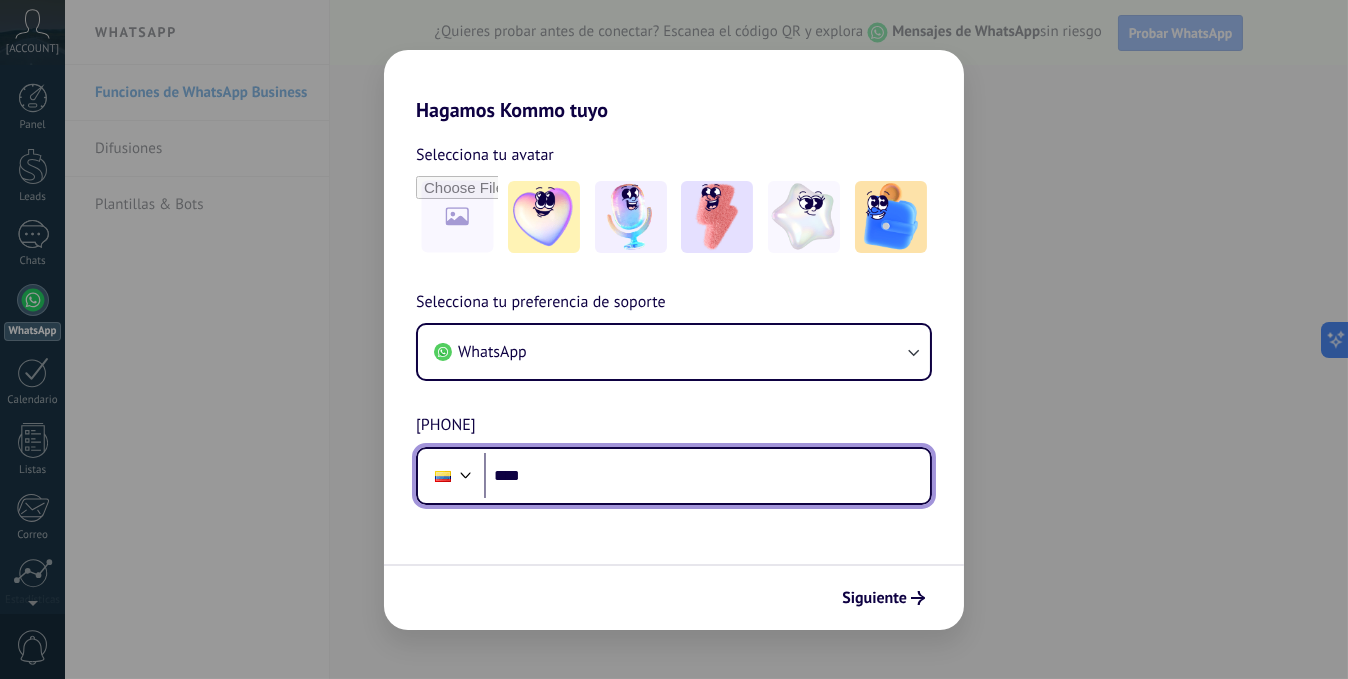 click on "****" at bounding box center (707, 476) 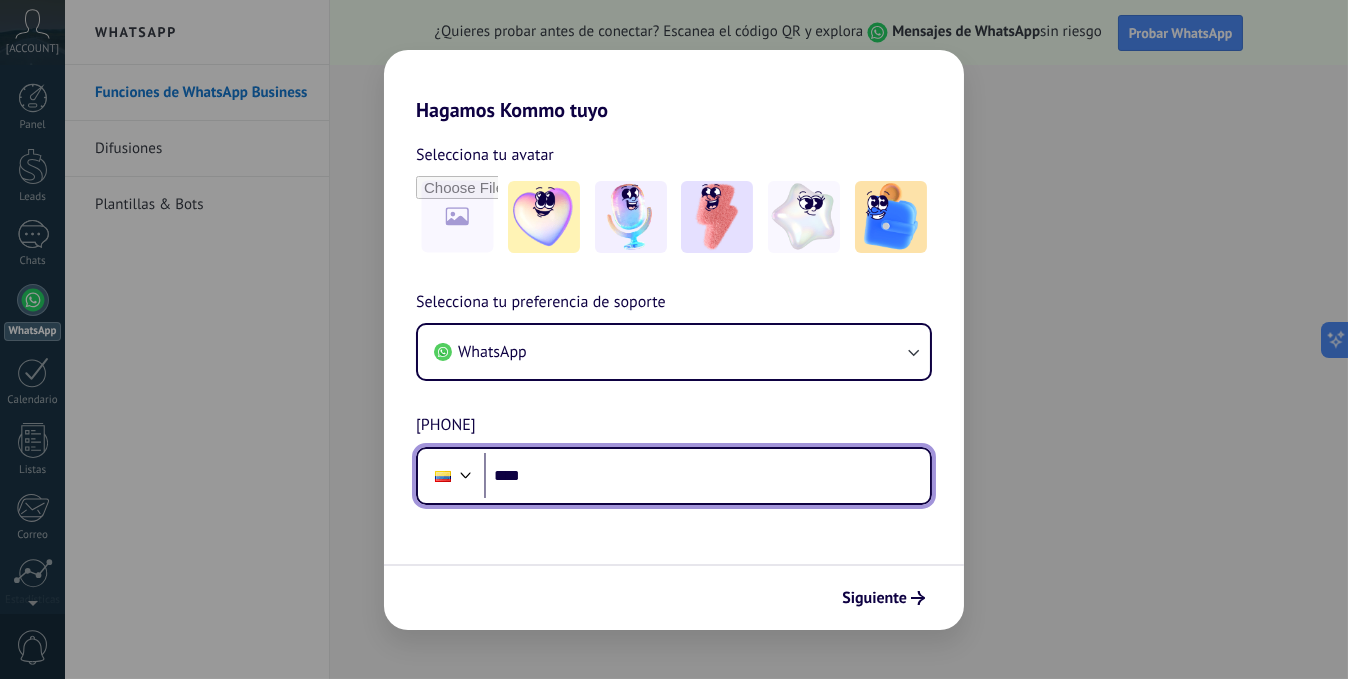 scroll, scrollTop: 0, scrollLeft: 0, axis: both 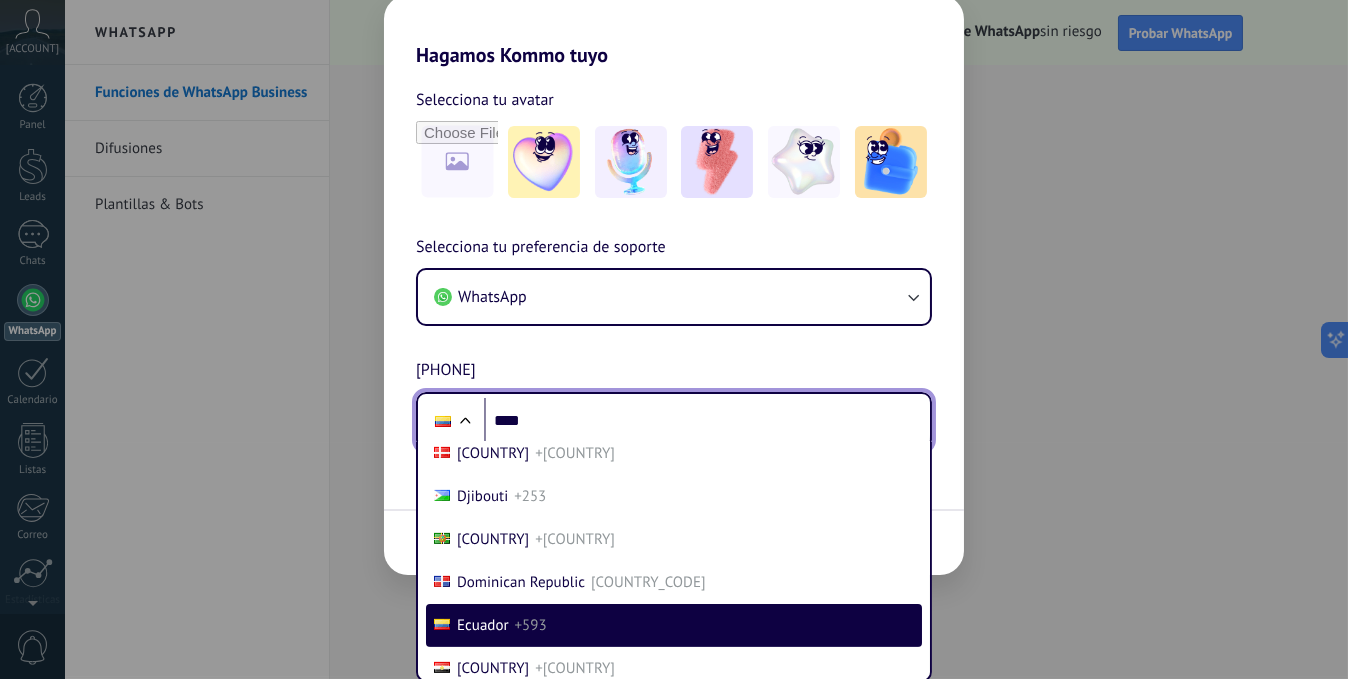 click at bounding box center (465, 423) 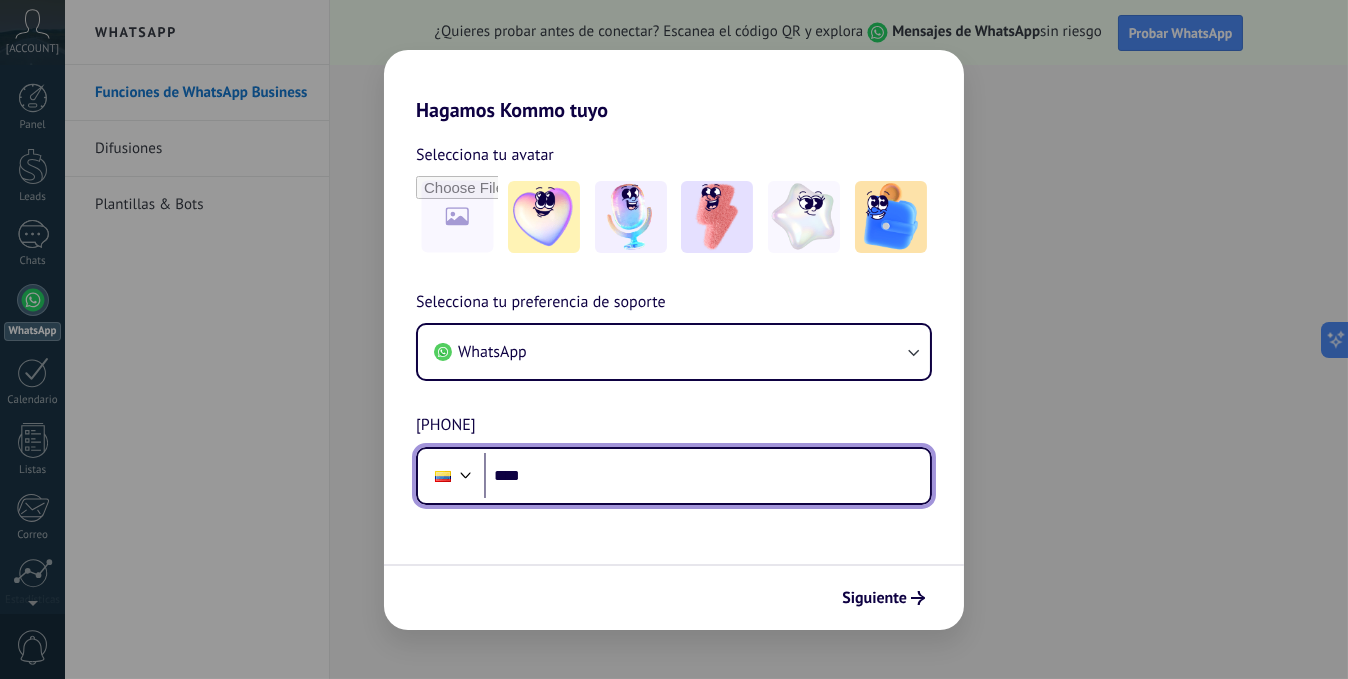 scroll, scrollTop: 0, scrollLeft: 0, axis: both 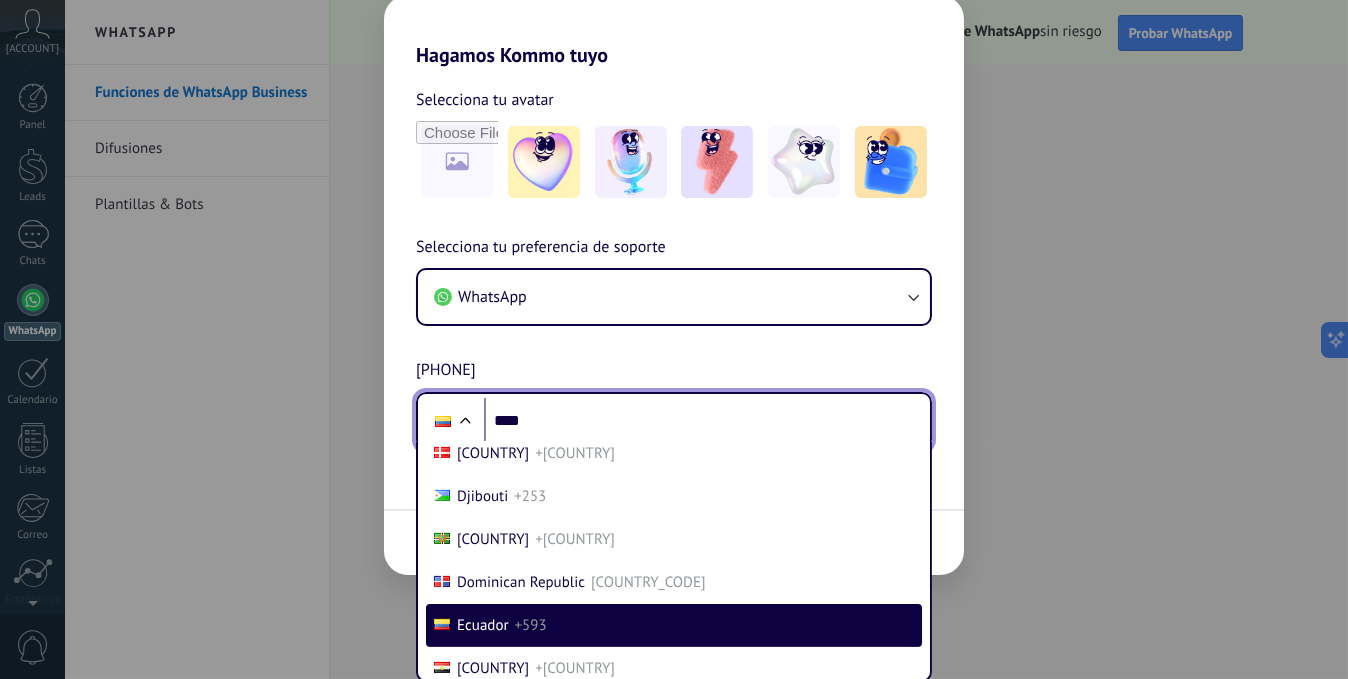 click on "Selecciona tu preferencia de soporte WhatsApp Número de teléfono Phone **** [COUNTRY] +93 [COUNTRY] +355 [COUNTRY] +213 [COUNTRY] +376 [COUNTRY] +244 [COUNTRY] +505 [COUNTRY] +974 [COUNTRY] +880 [COUNTRY] +1246 [COUNTRY] +375 [COUNTRY] +32 [COUNTRY] +501 [COUNTRY] +229 [COUNTRY] +975 [COUNTRY] +591 [COUNTRY] +387 [COUNTRY] +267 [COUNTRY] +55 [COUNTRY] +246 [COUNTRY] +673 [COUNTRY] +359 [COUNTRY] +226 [COUNTRY] +257 [COUNTRY] +855 [COUNTRY] +237 [COUNTRY] +1 [COUNTRY] +238 [COUNTRY] +599 [COUNTRY] +236 [COUNTRY] +235 [COUNTRY] +56 [COUNTRY] +86 [COUNTRY] +57 [COUNTRY] +269 [COUNTRY] +243 [COUNTRY] +242 [COUNTRY] +506 [COUNTRY] +225 [COUNTRY] +385 [COUNTRY] +53 [COUNTRY] +599 [COUNTRY] +357 [COUNTRY] +420 [COUNTRY] +45 [COUNTRY] +253 [COUNTRY] +1767 [COUNTRY] +1 [COUNTRY] +593 [COUNTRY] +20 [COUNTRY] +503 [COUNTRY] +240 [COUNTRY] +291 [COUNTRY] +372 [COUNTRY] +251 [COUNTRY] +679 [COUNTRY] +358 [COUNTRY] +33 [COUNTRY]" at bounding box center (674, 342) 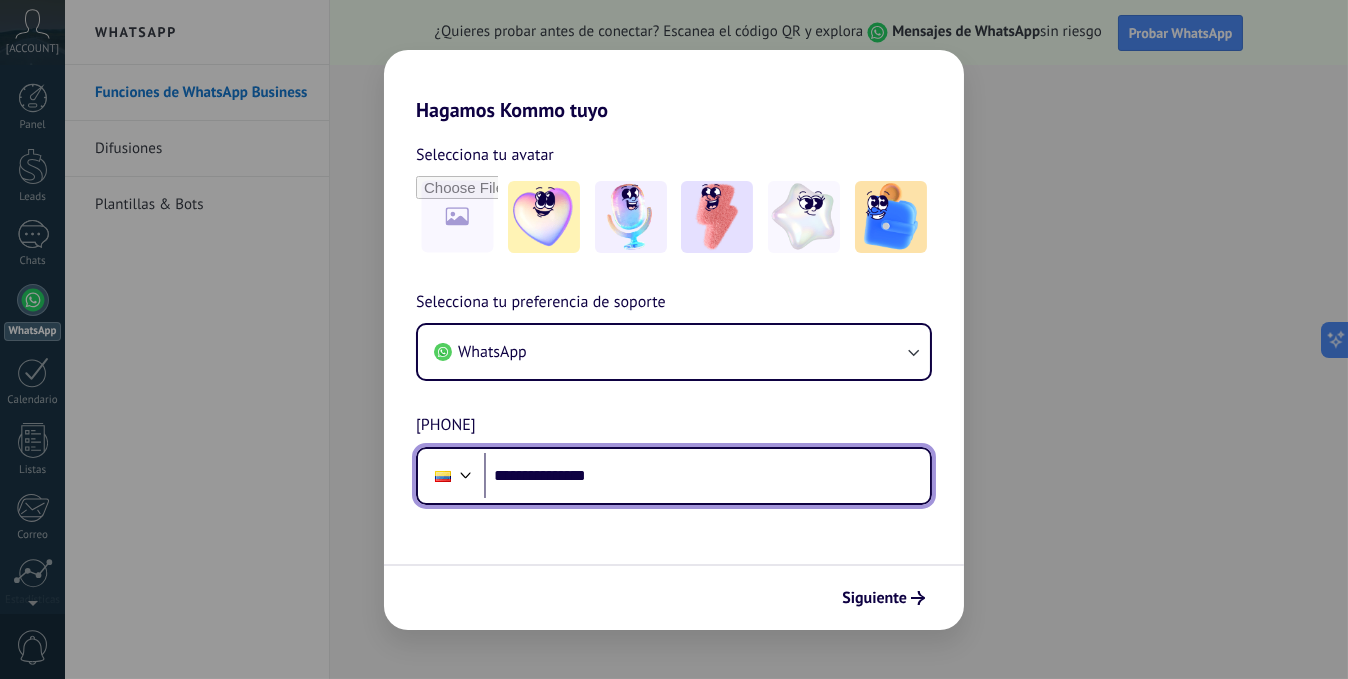 click on "**********" at bounding box center (707, 476) 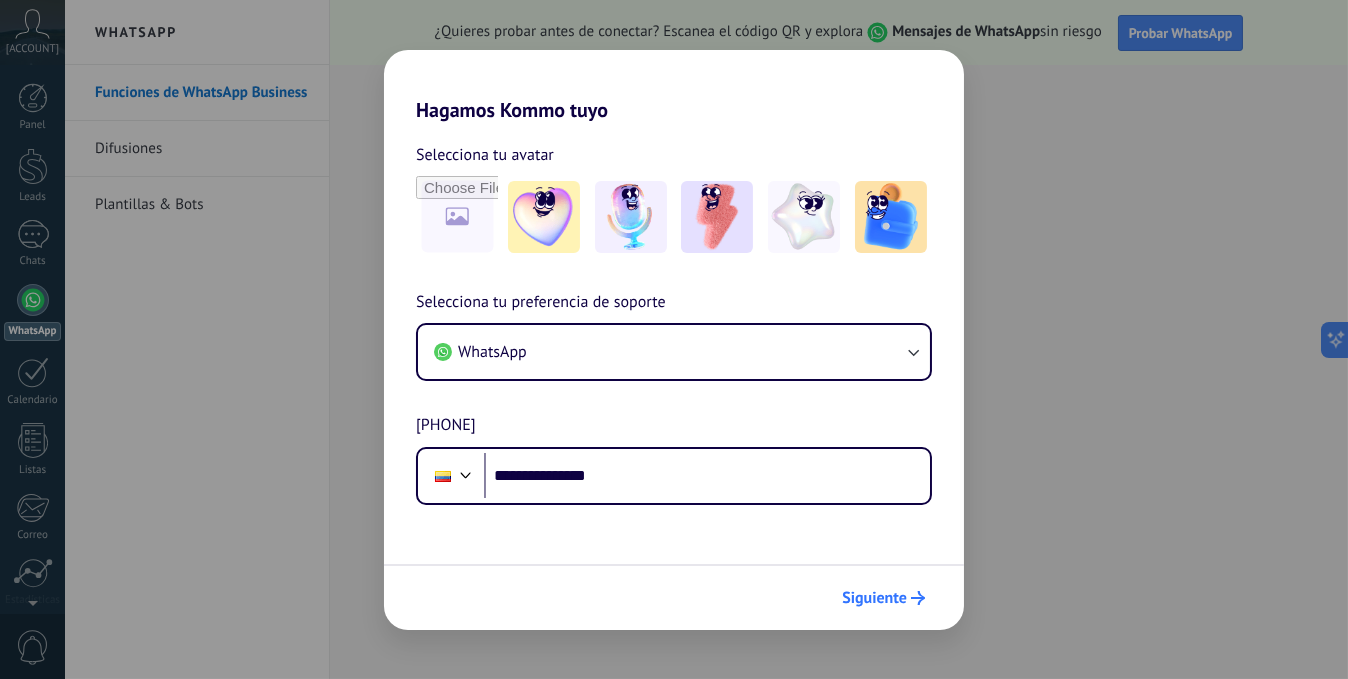 click on "Siguiente" at bounding box center [874, 598] 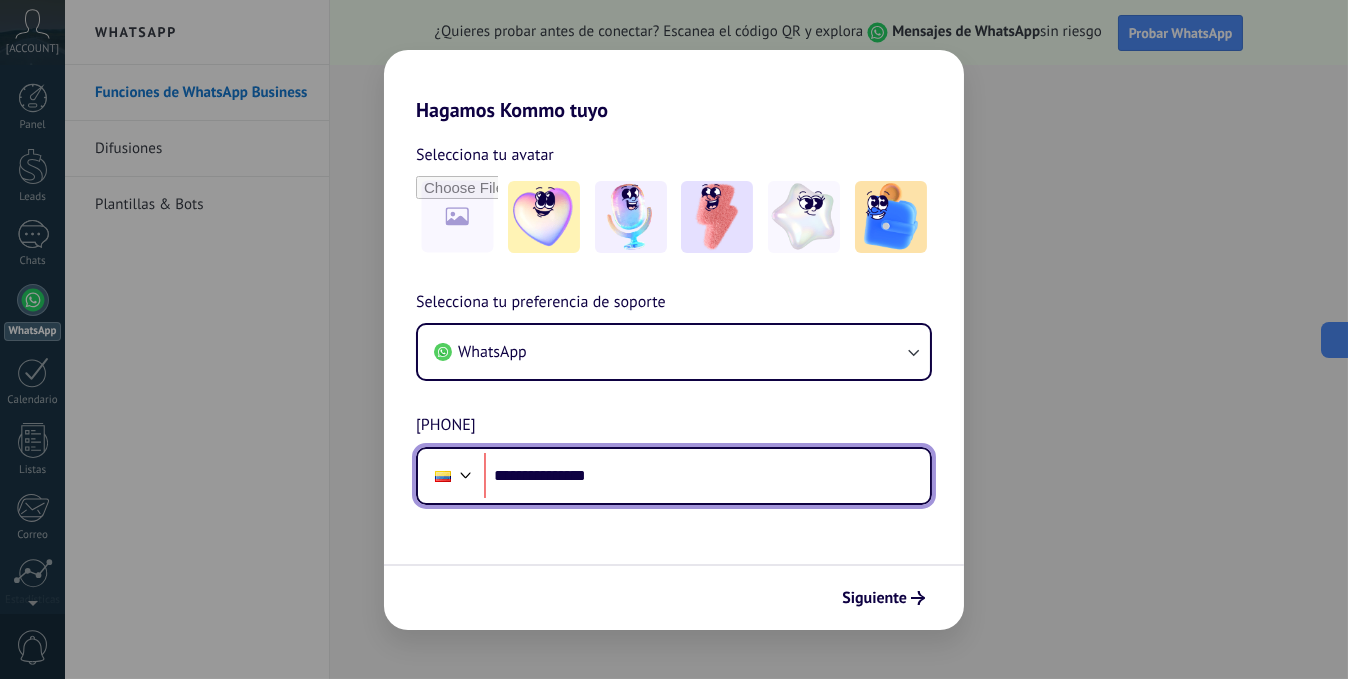 click on "**********" at bounding box center [707, 476] 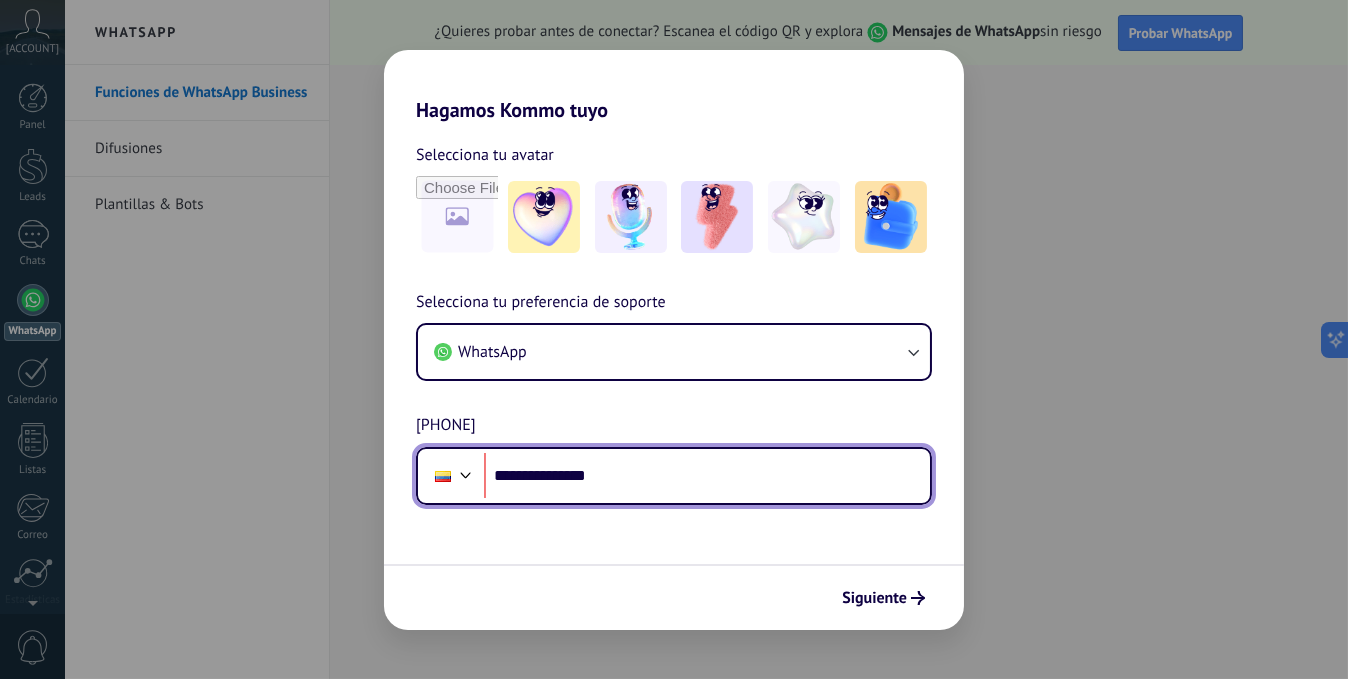 click on "**********" at bounding box center (707, 476) 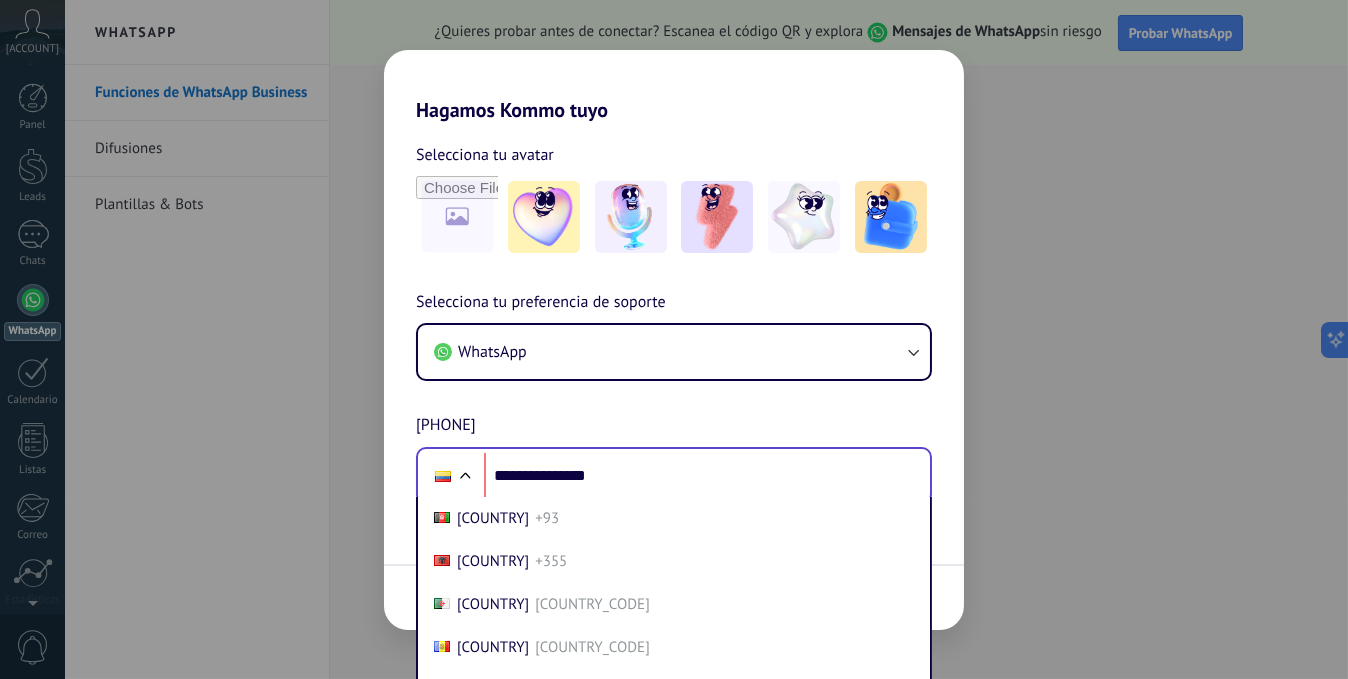 scroll, scrollTop: 55, scrollLeft: 0, axis: vertical 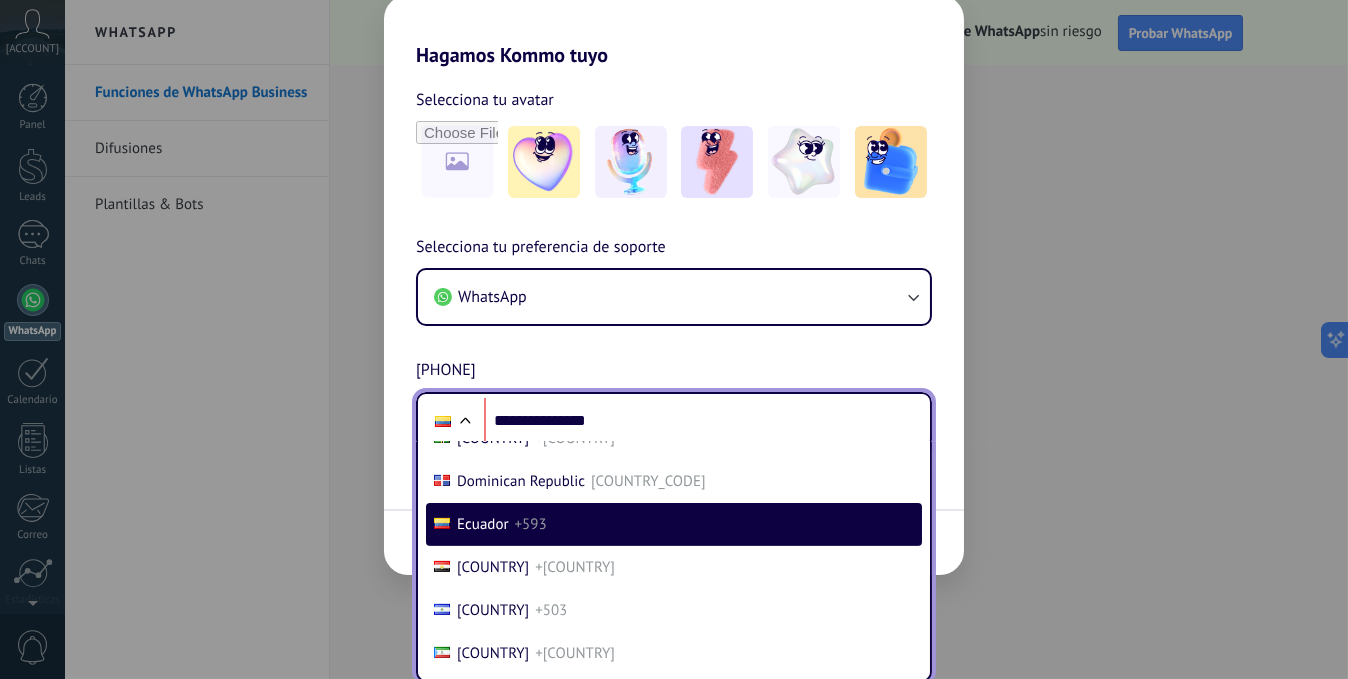 click on "+593" at bounding box center [531, 524] 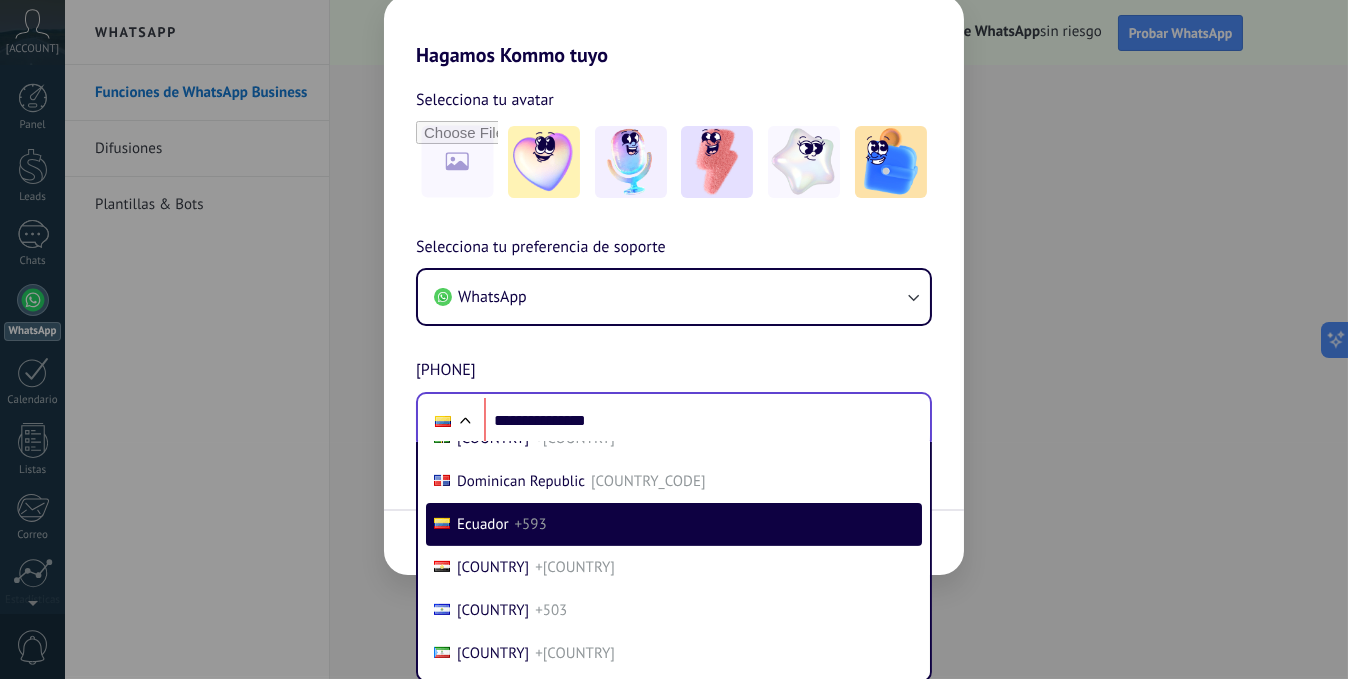 scroll, scrollTop: 0, scrollLeft: 0, axis: both 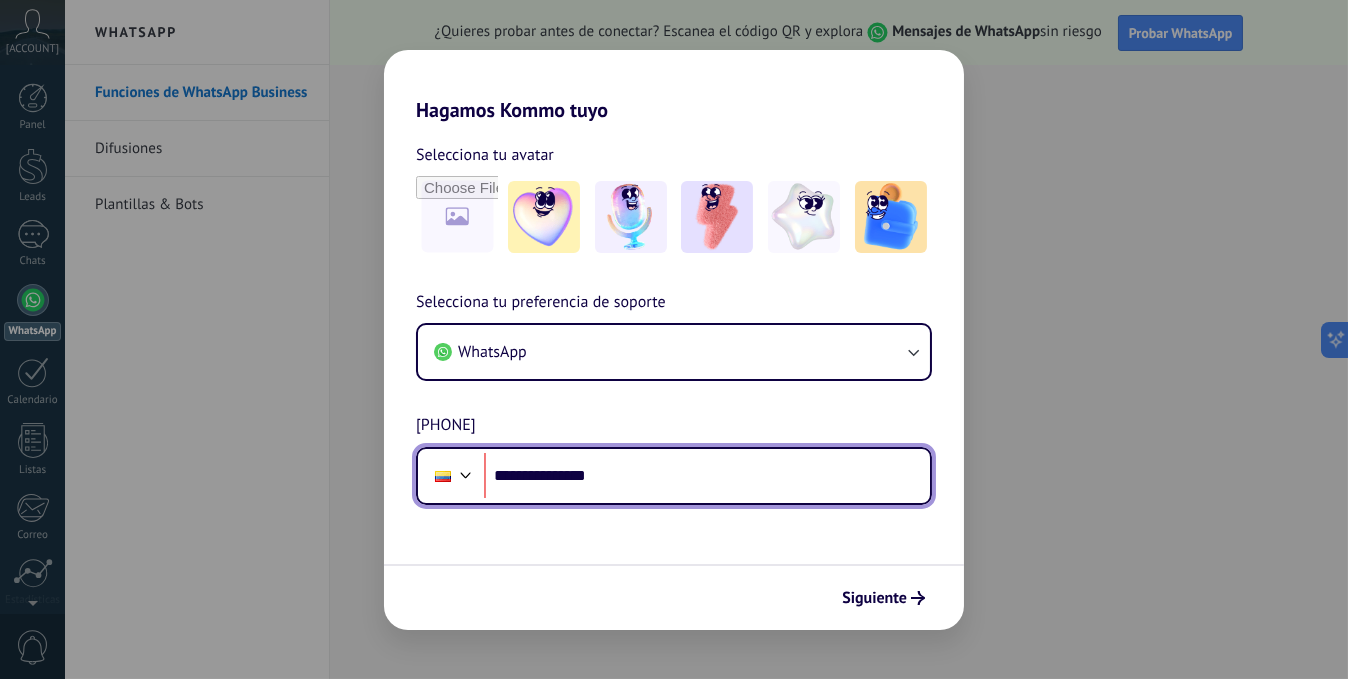 click on "**********" at bounding box center (707, 476) 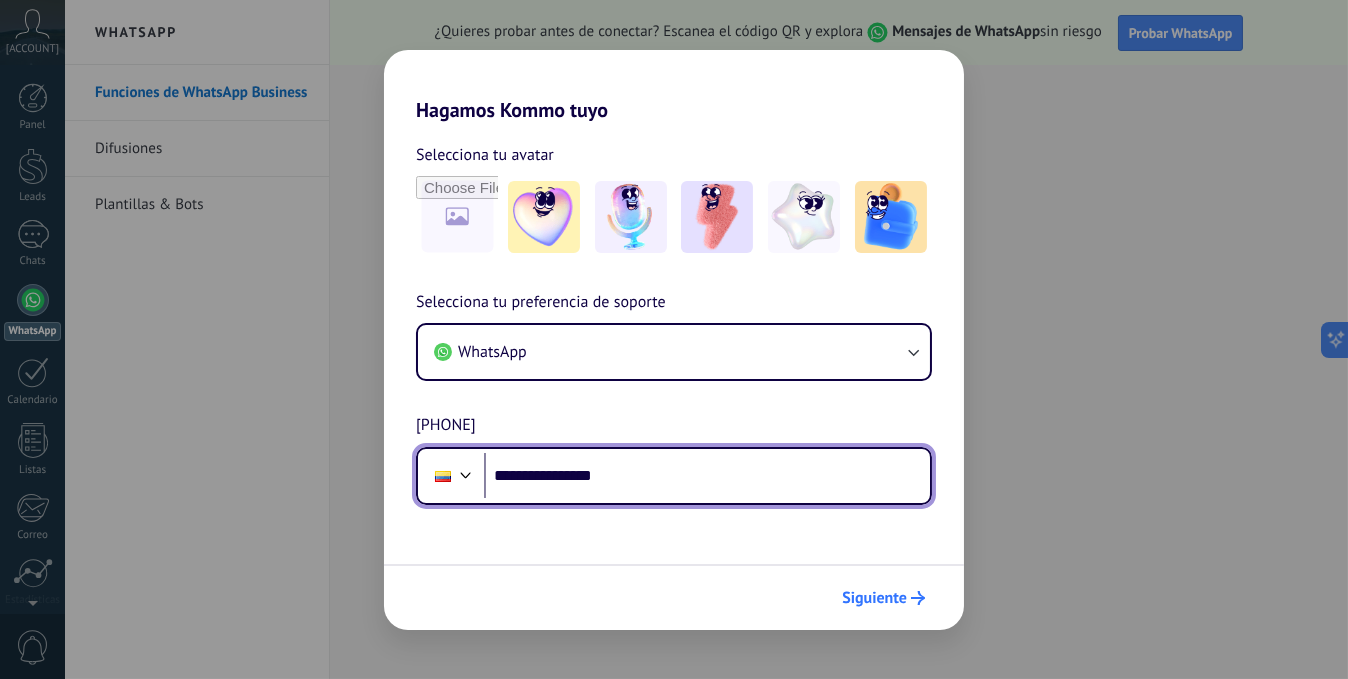 type on "**********" 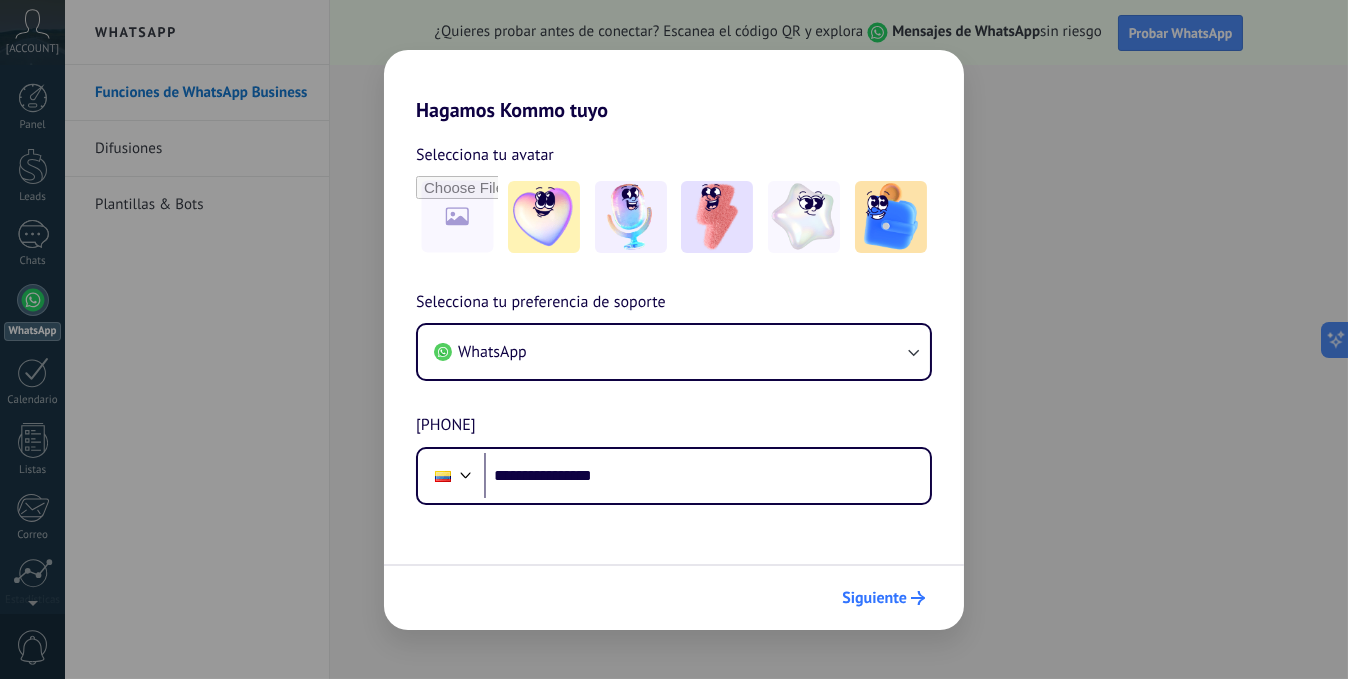 click at bounding box center (918, 598) 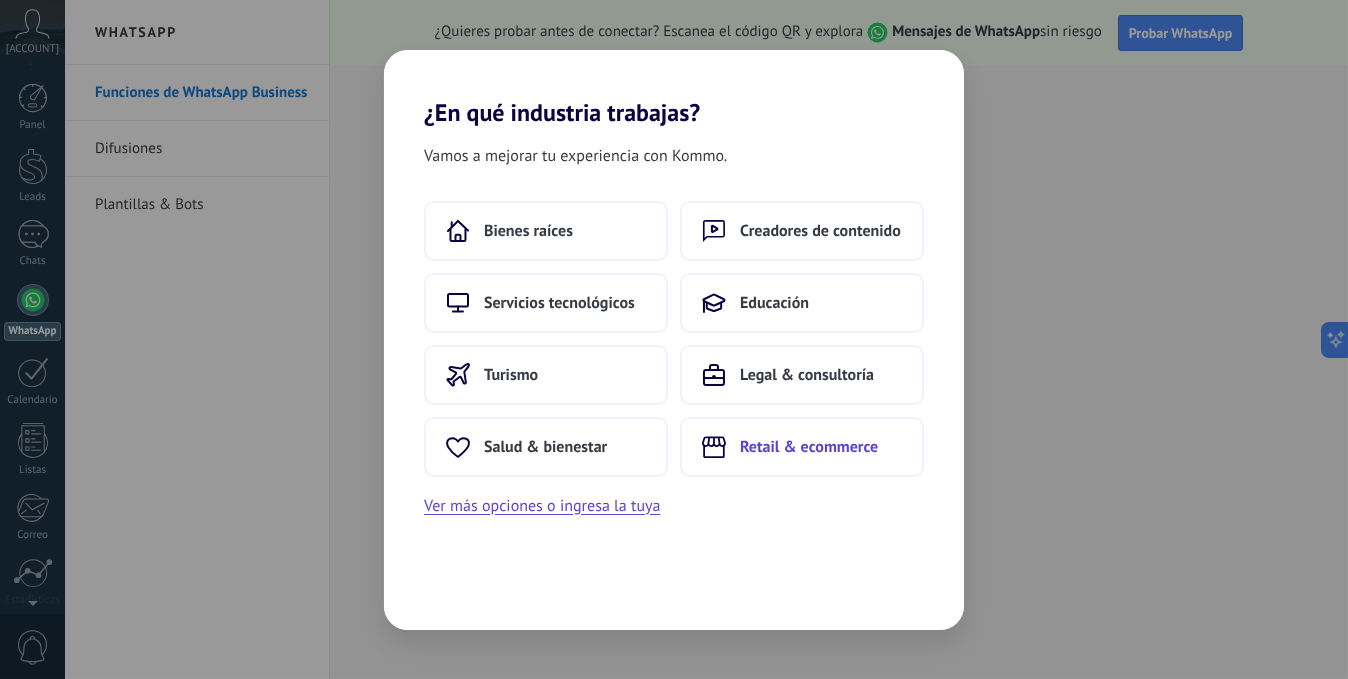 click on "Retail & ecommerce" at bounding box center [802, 447] 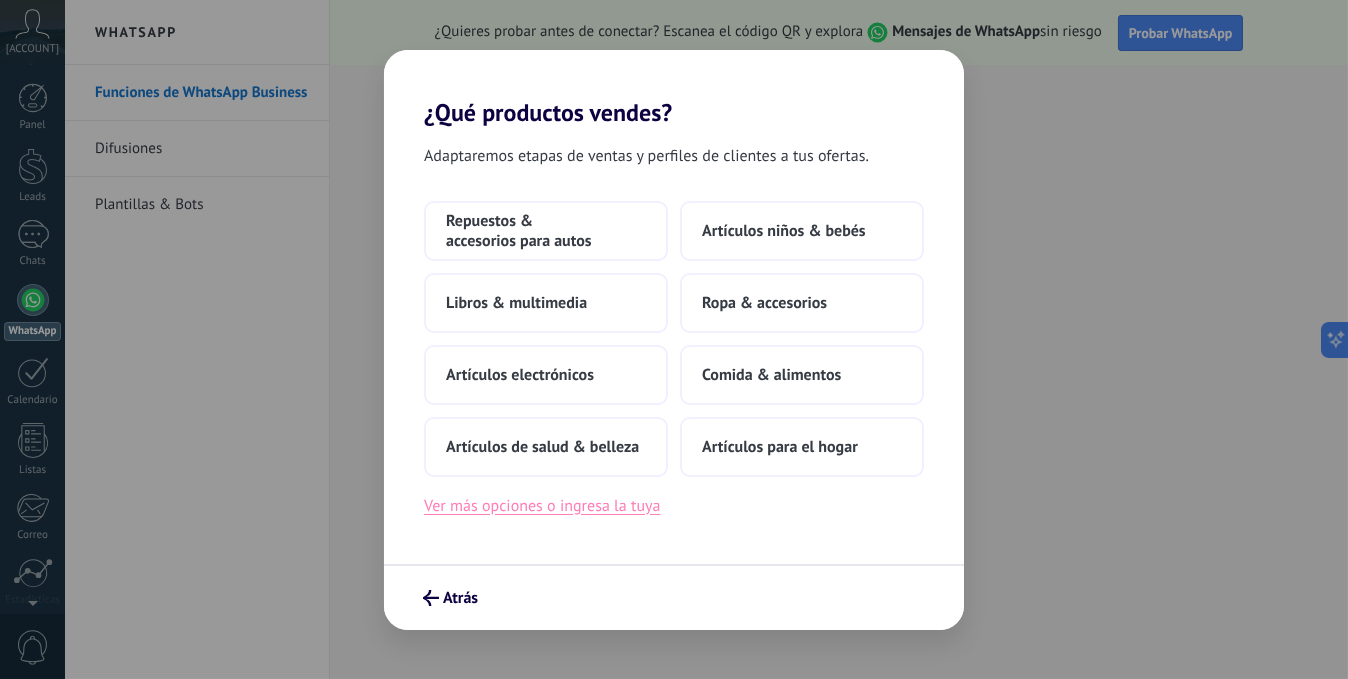 click on "Ver más opciones o ingresa la tuya" at bounding box center (542, 506) 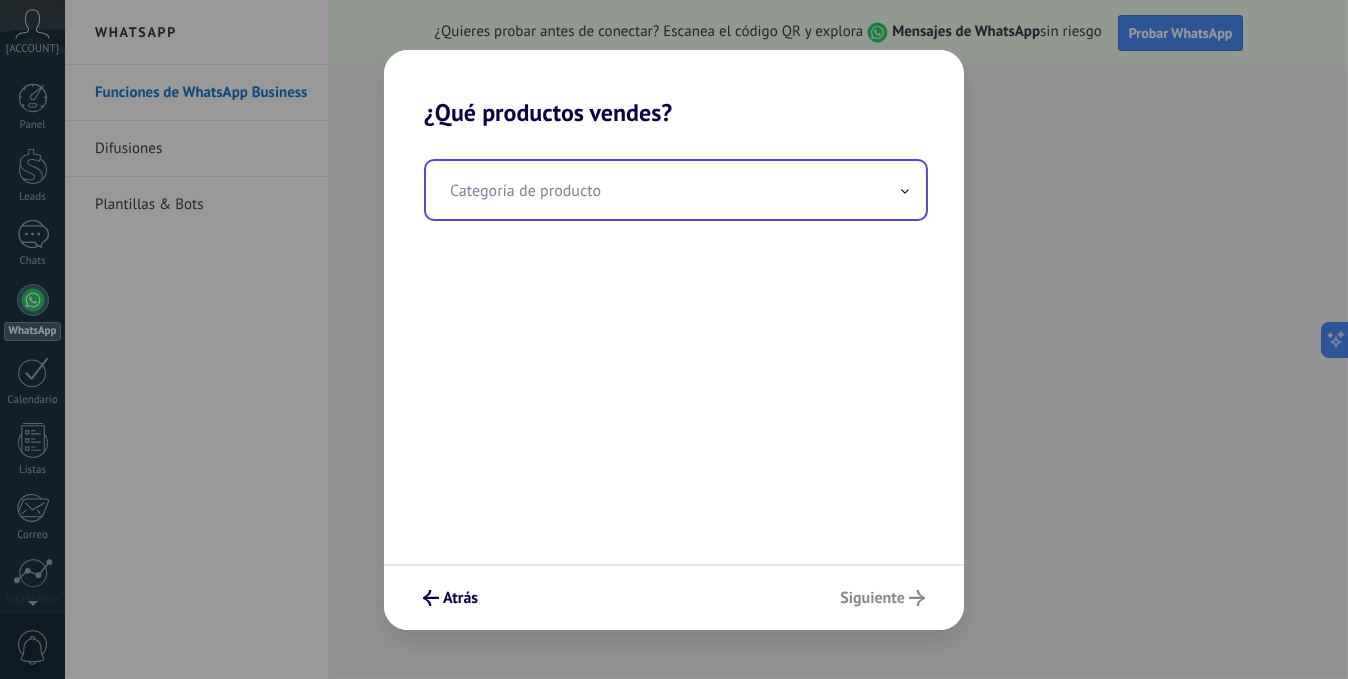 click at bounding box center (676, 190) 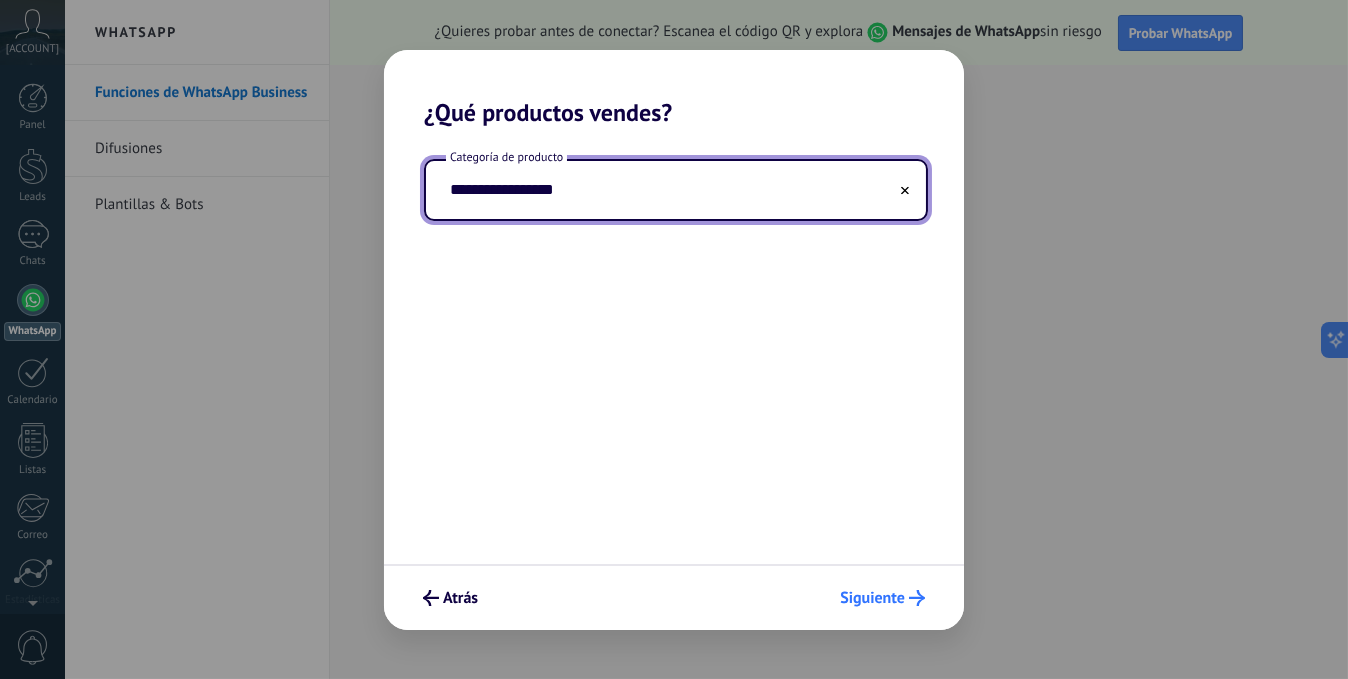 type on "[PHONE]" 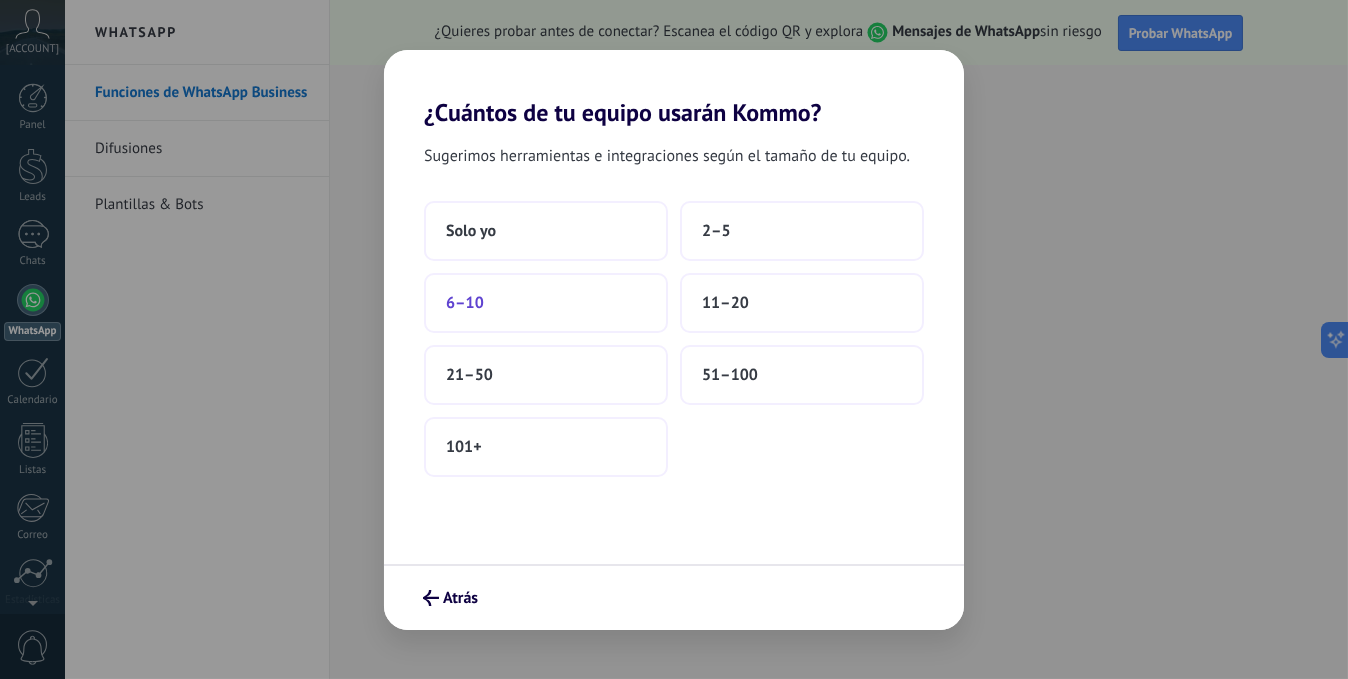 click on "6–10" at bounding box center [546, 303] 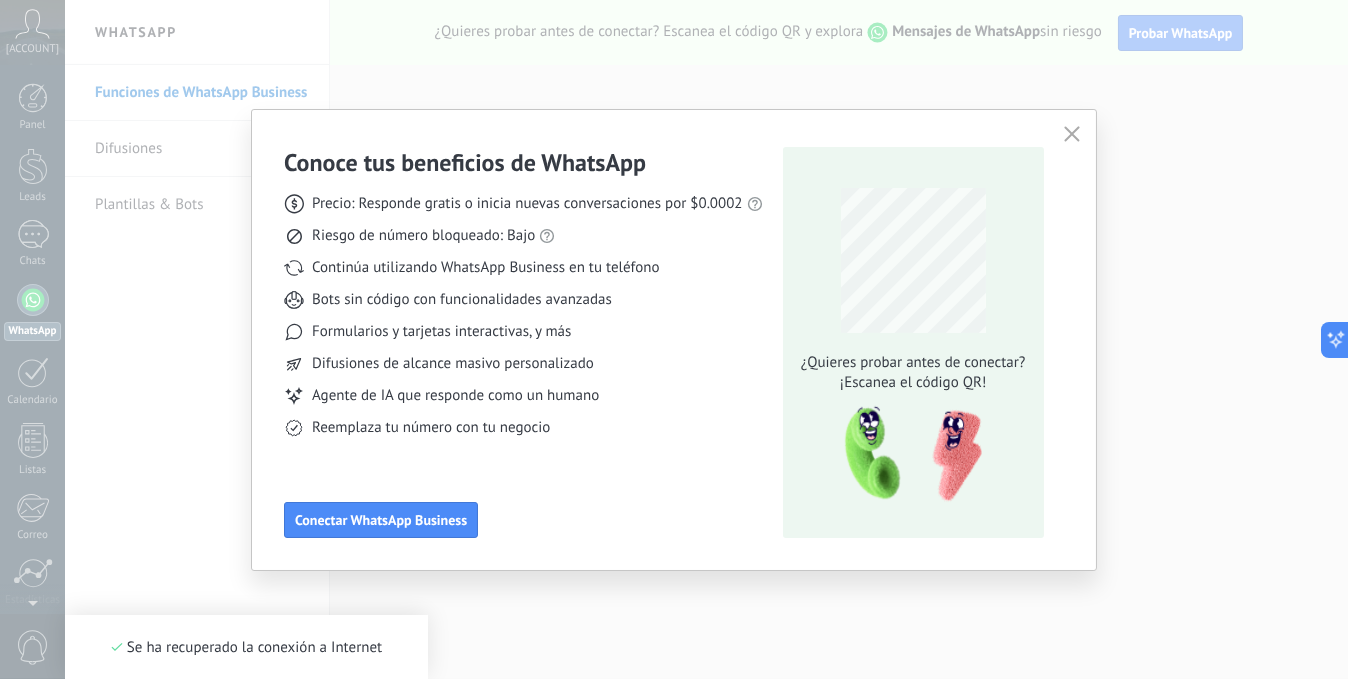 click at bounding box center (1072, 134) 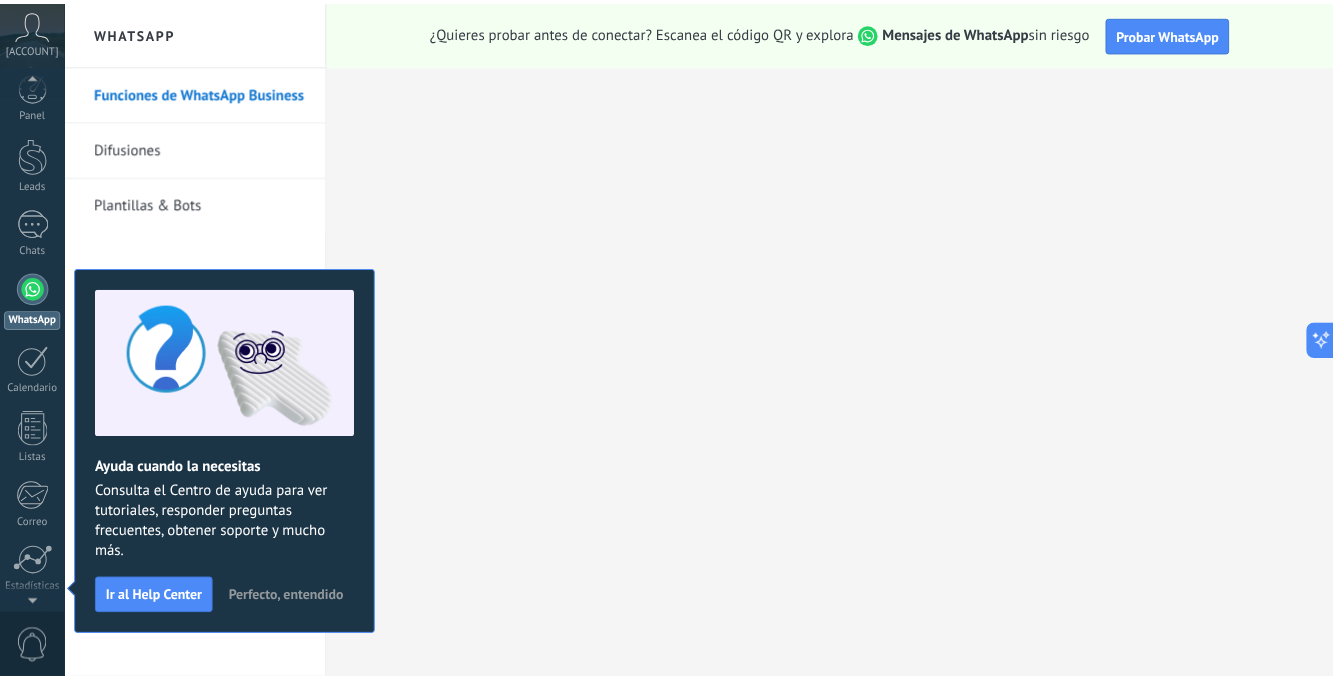 scroll, scrollTop: 0, scrollLeft: 0, axis: both 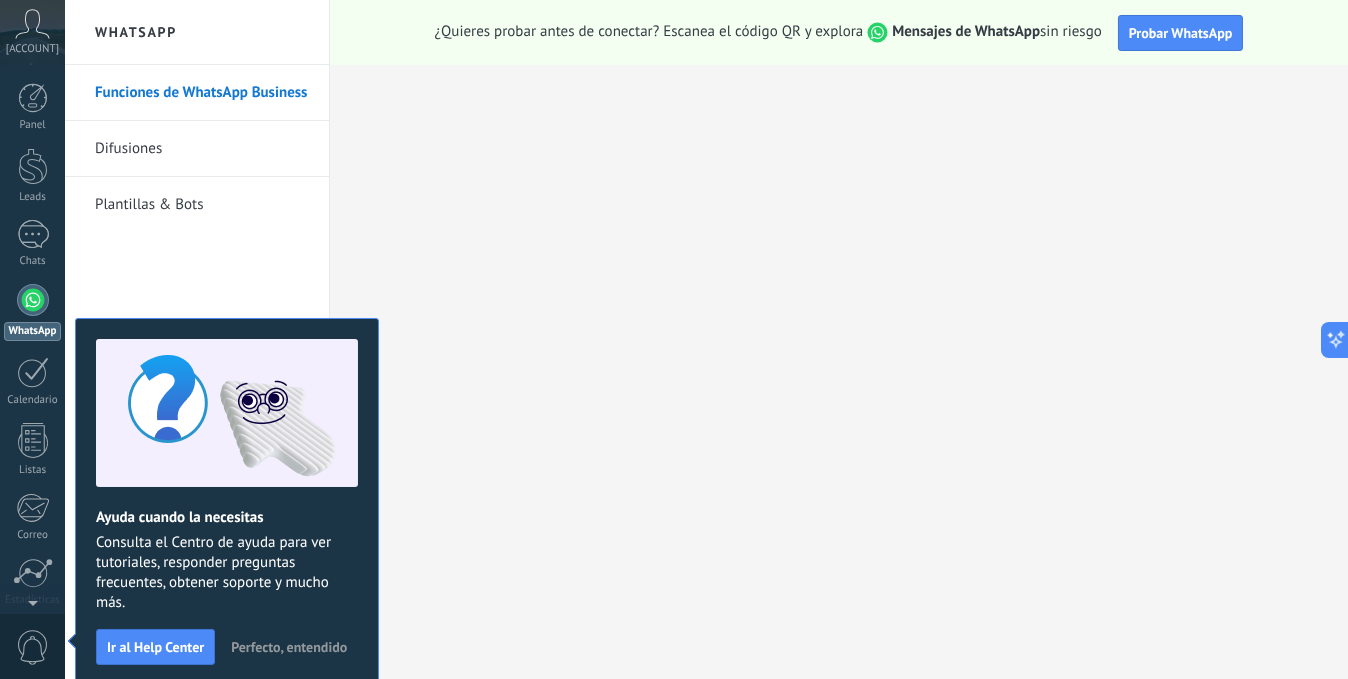 click on "Funciones de WhatsApp Business
Difusiones
Plantillas & Bots" at bounding box center (197, 372) 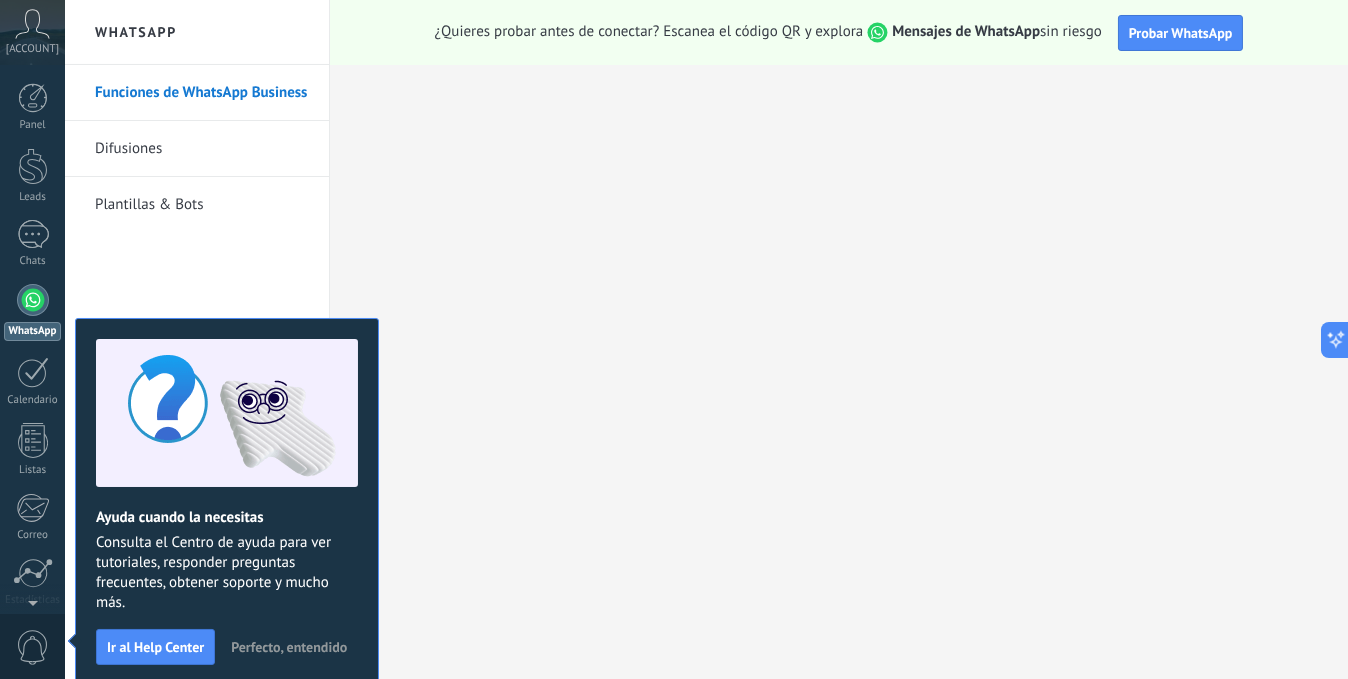click on "Funciones de WhatsApp Business
Difusiones
Plantillas & Bots" at bounding box center (197, 372) 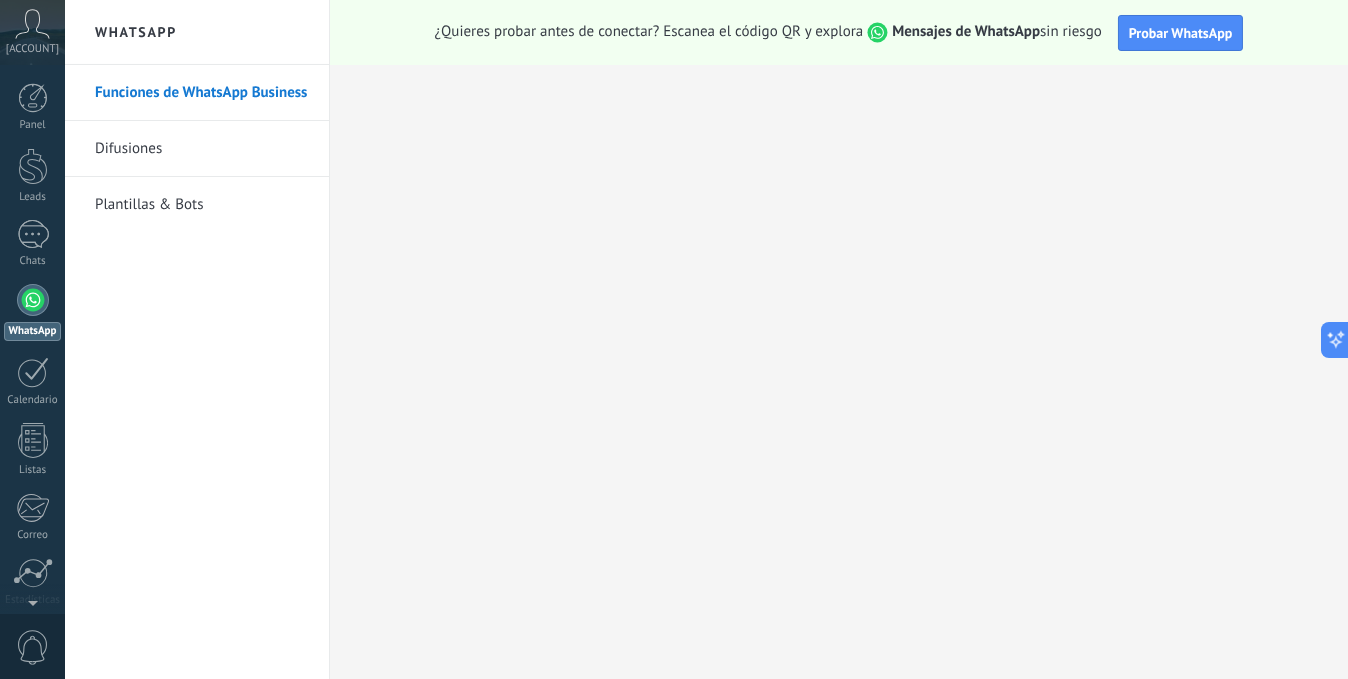 click at bounding box center (32, 24) 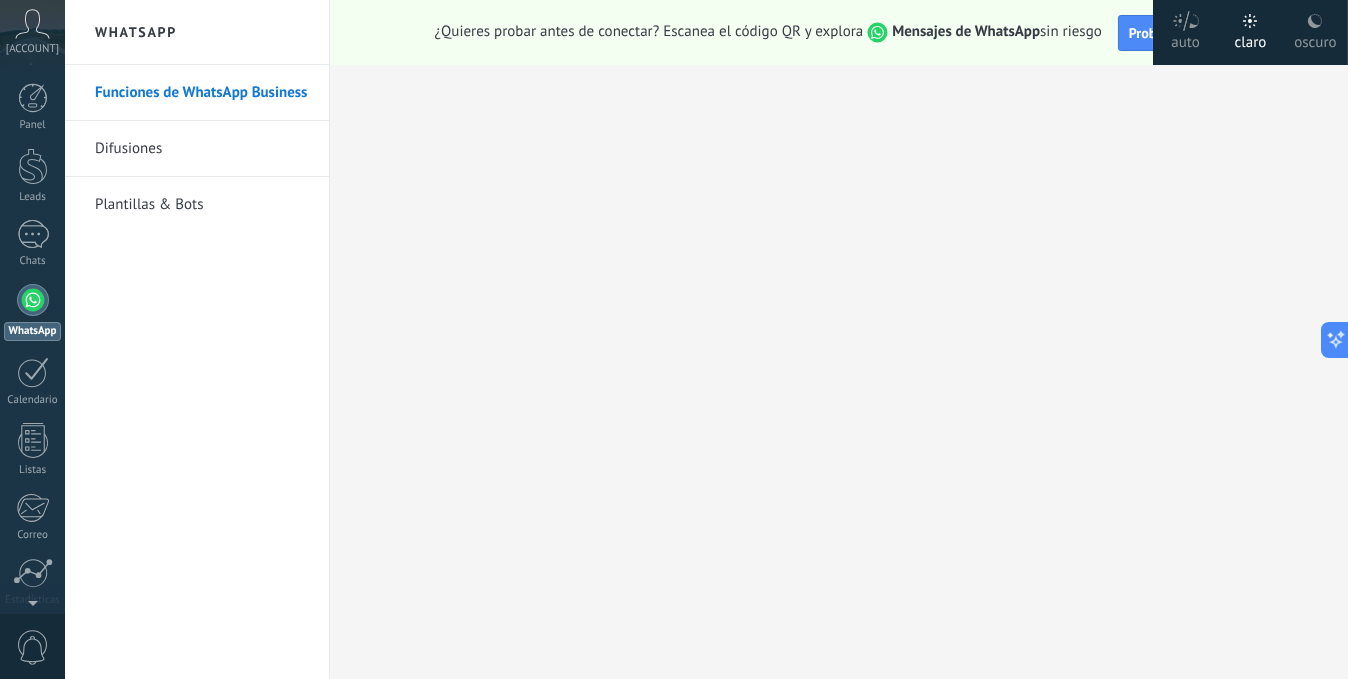 click on "oscuro" at bounding box center (1185, 39) 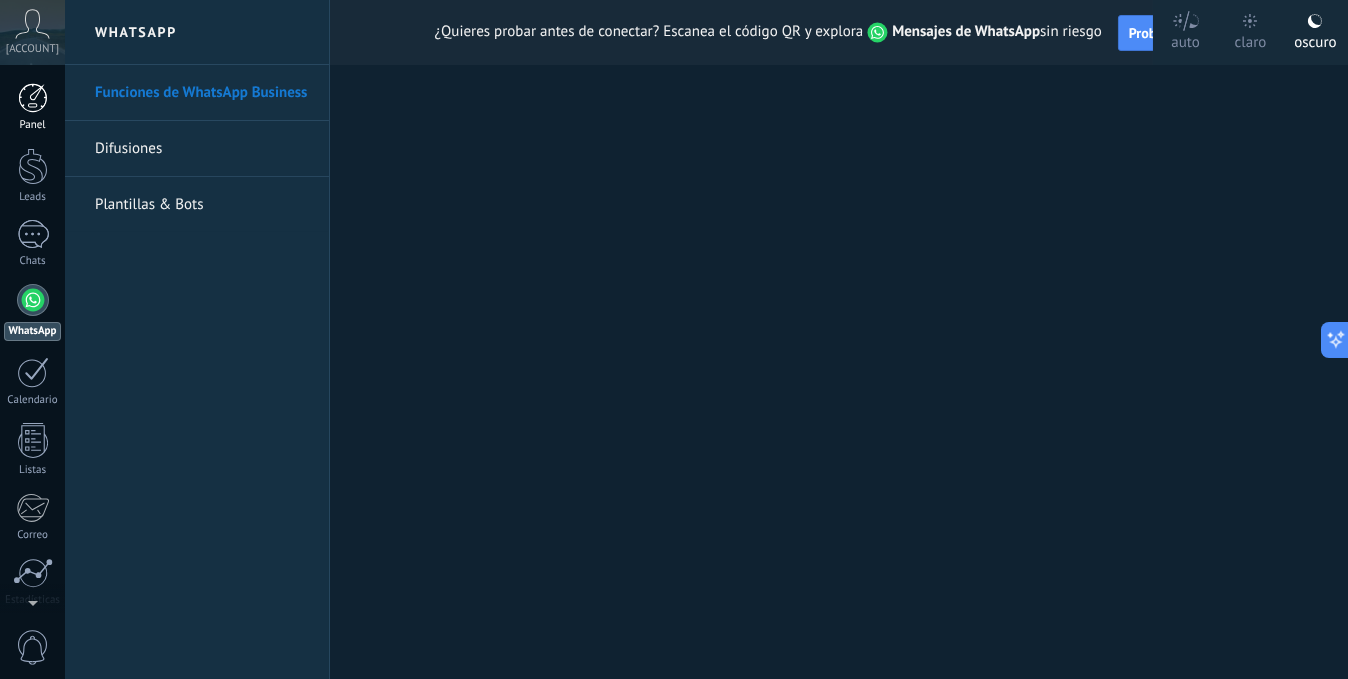 click at bounding box center [33, 98] 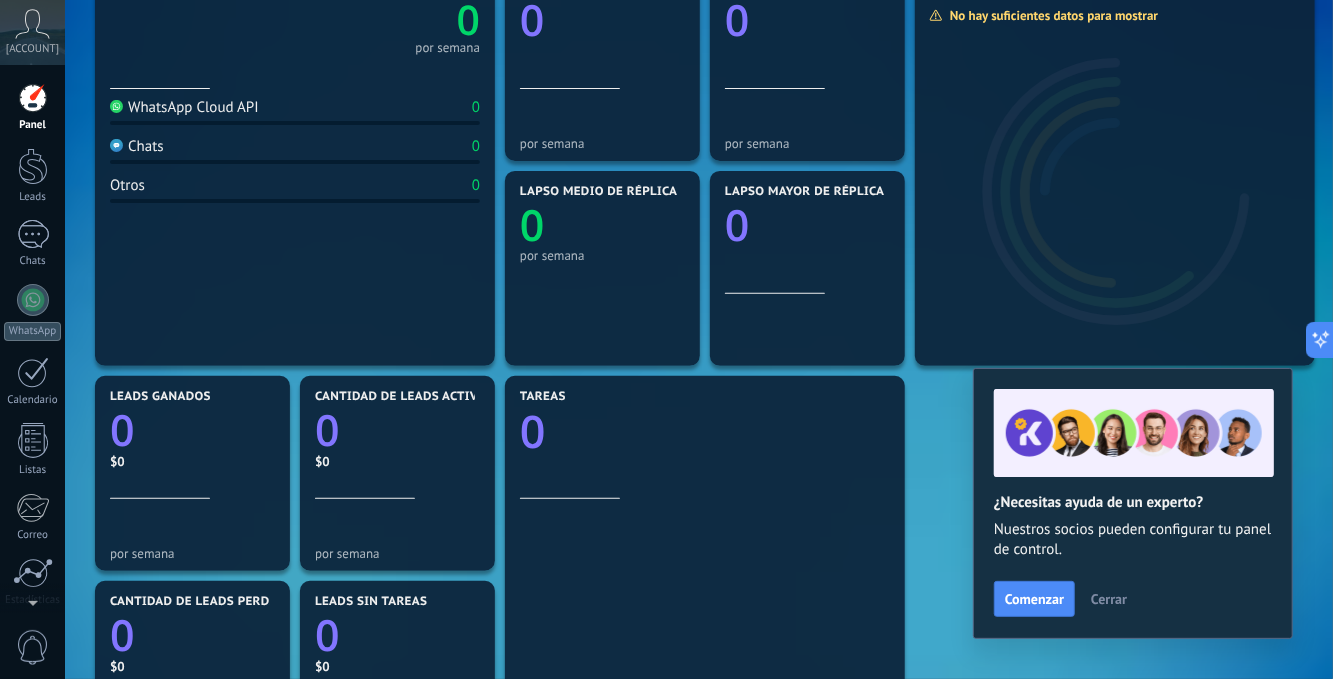 scroll, scrollTop: 0, scrollLeft: 0, axis: both 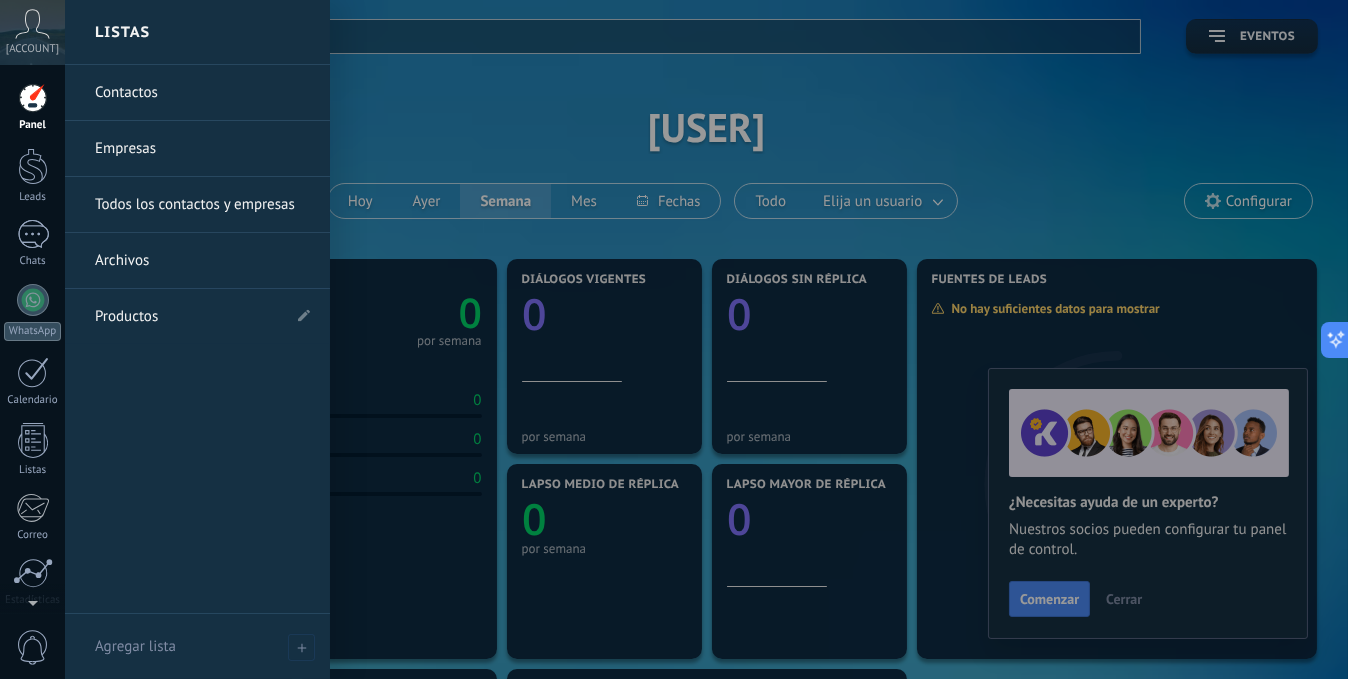 click on "Contactos" at bounding box center (202, 93) 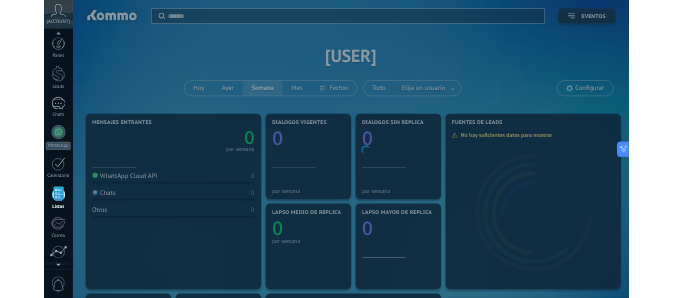 scroll, scrollTop: 122, scrollLeft: 0, axis: vertical 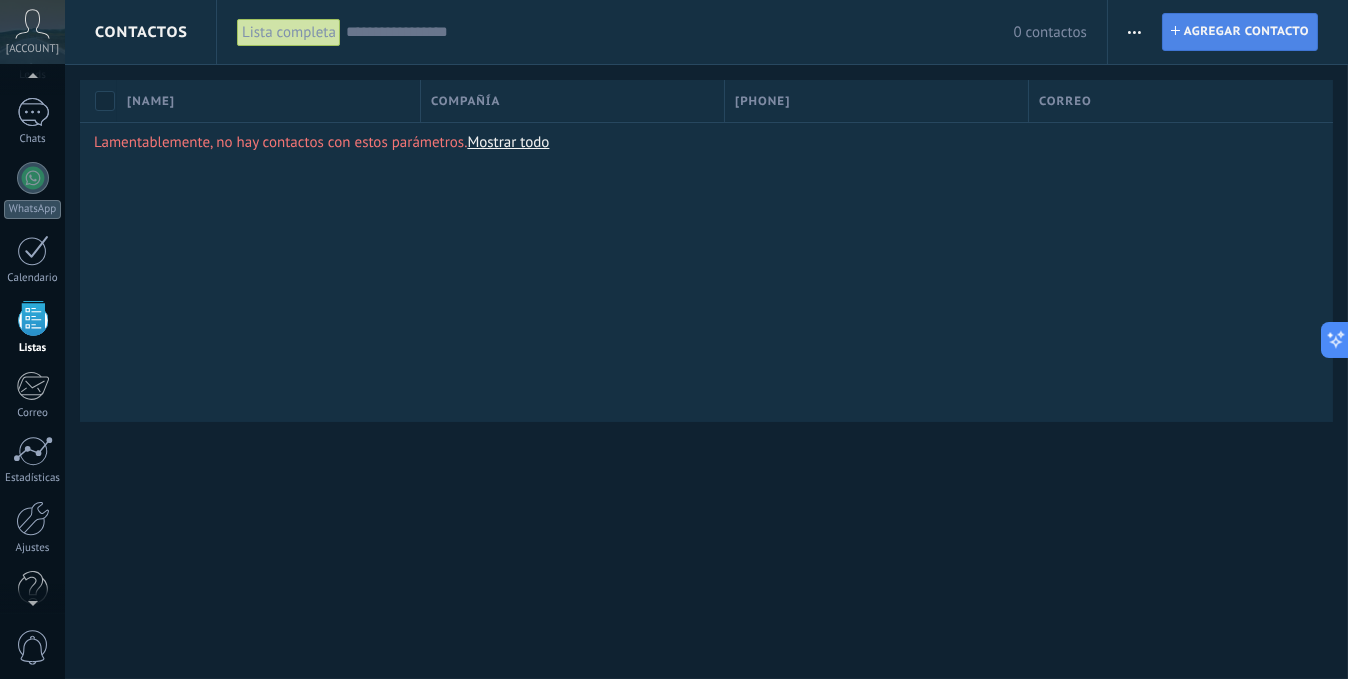 click on "Agregar contacto" at bounding box center (1246, 32) 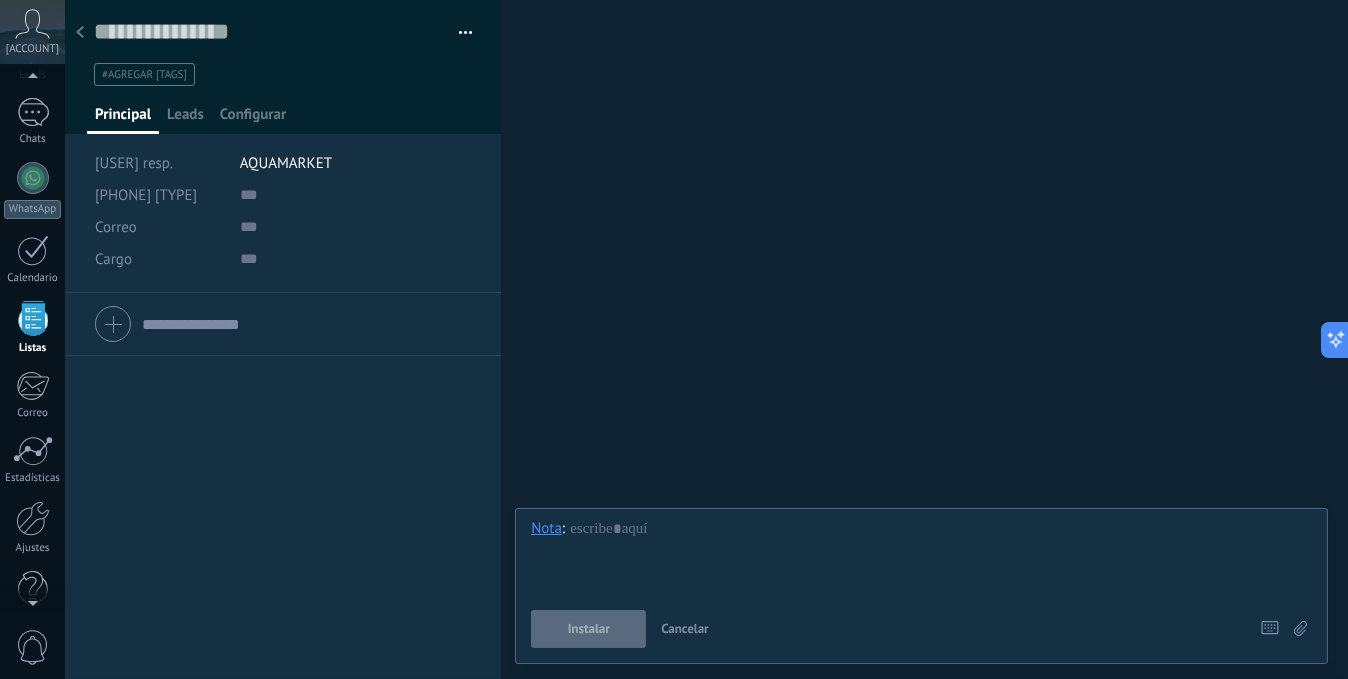 click at bounding box center (458, 33) 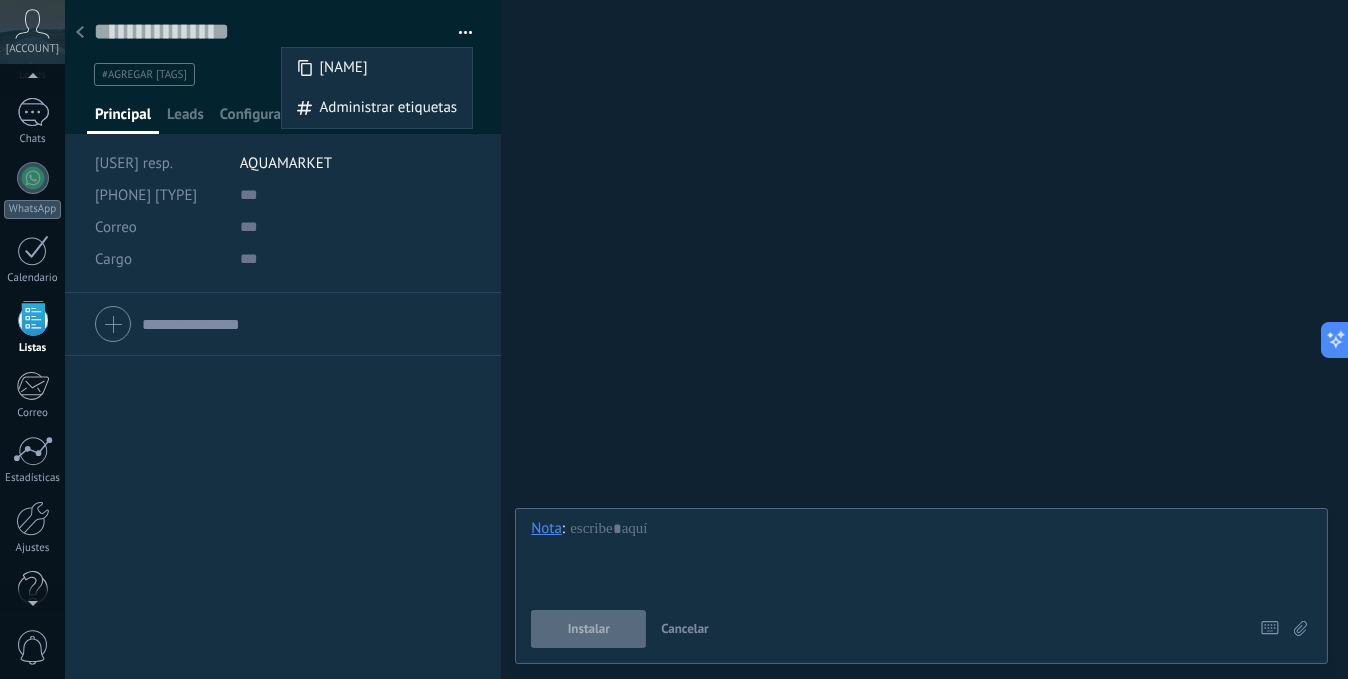 click on "Teléfono Oficina
Ofic. directo
Celular
Fax
Casa
Otro
Teléfono Oficina
Llamar
Copiar
Editar
Correo
E-mail priv.
Otro e-mail
Correo
Correo
Copiar" at bounding box center [283, 486] 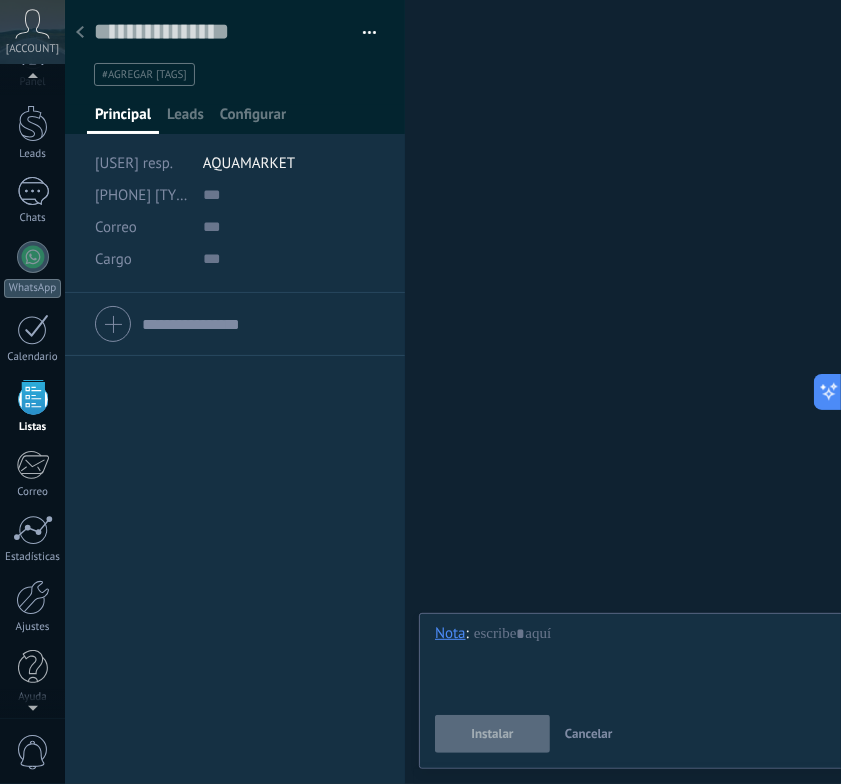 scroll, scrollTop: 46, scrollLeft: 0, axis: vertical 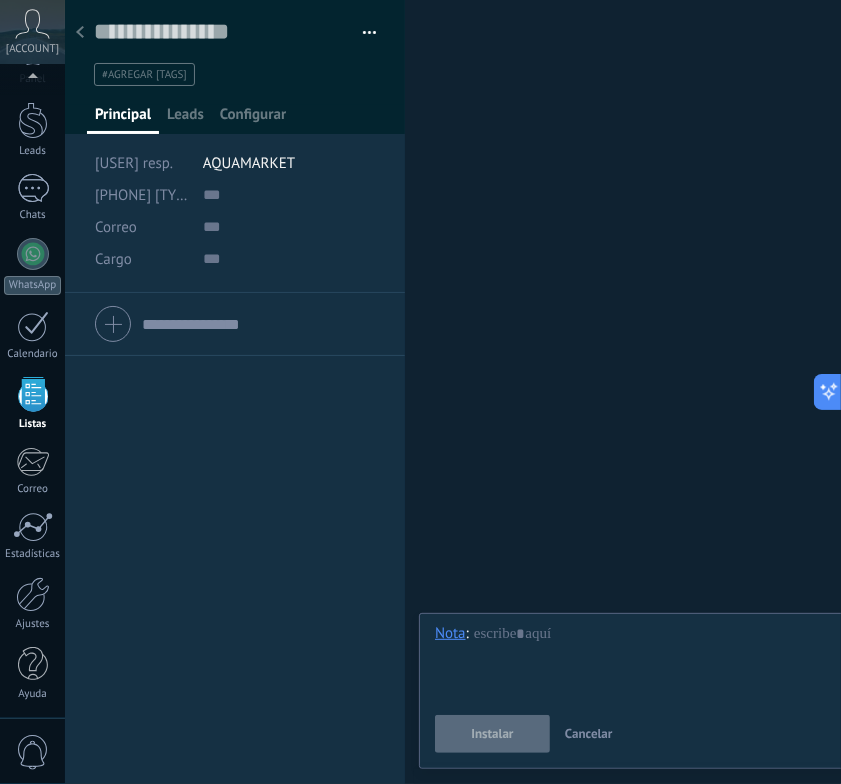 click at bounding box center (362, 33) 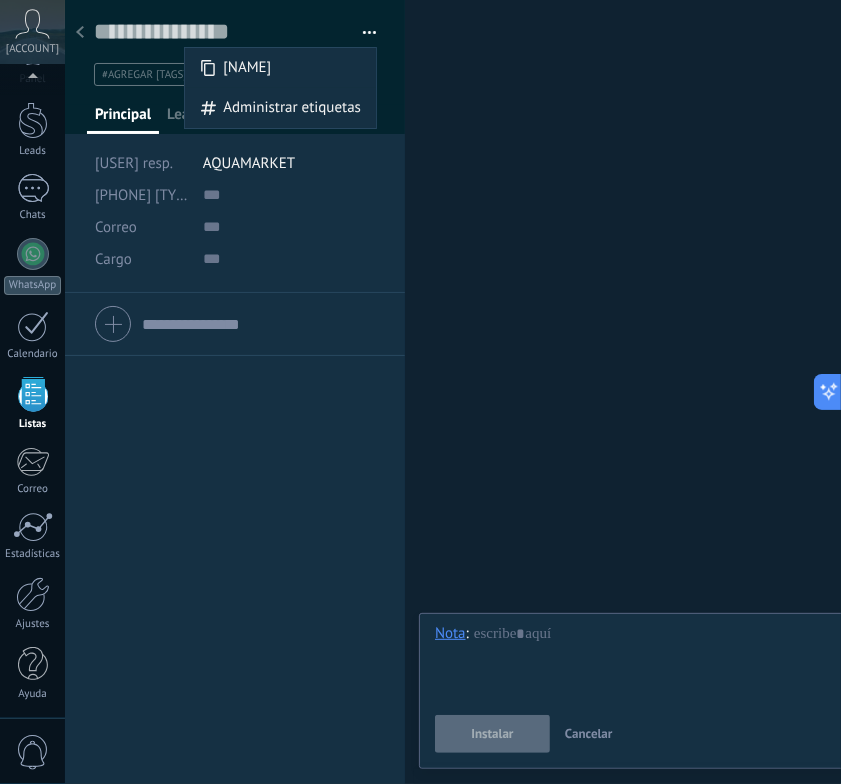 click on "Teléfono Oficina
Ofic. directo
Celular
Fax
Casa
Otro
Teléfono Oficina
Llamar
Copiar
Editar
Correo
E-mail priv.
Otro e-mail
Correo
Correo
Copiar" at bounding box center (235, 538) 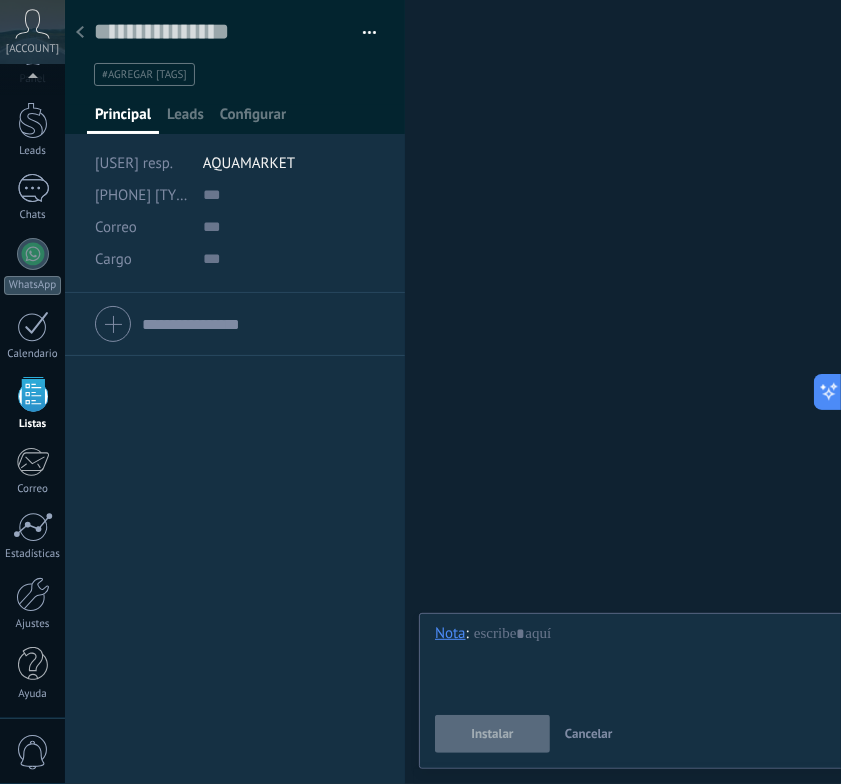 click on "0" at bounding box center [33, 752] 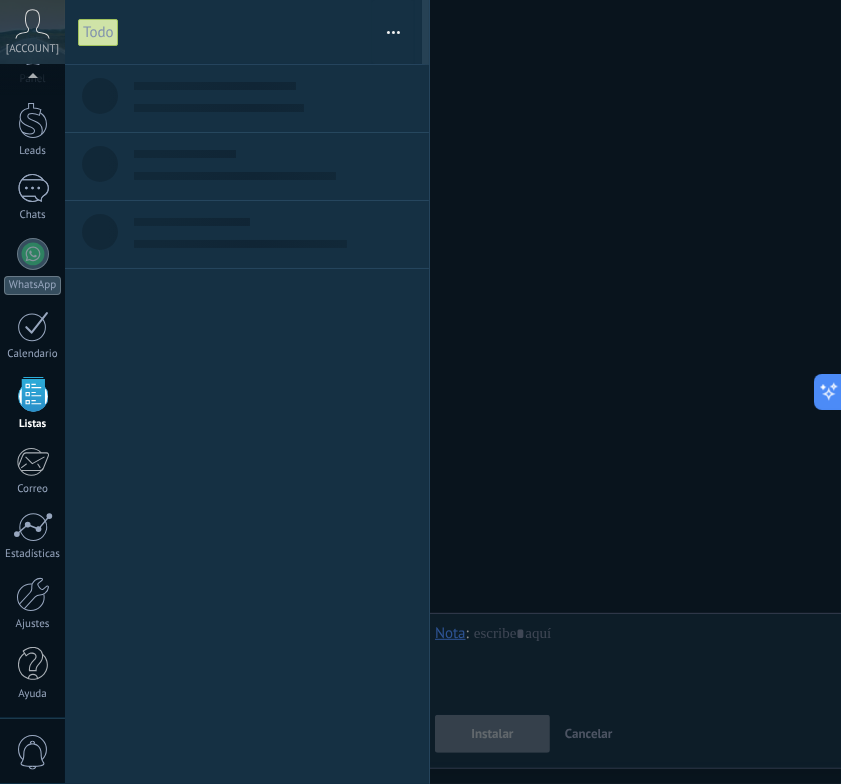click at bounding box center [420, 392] 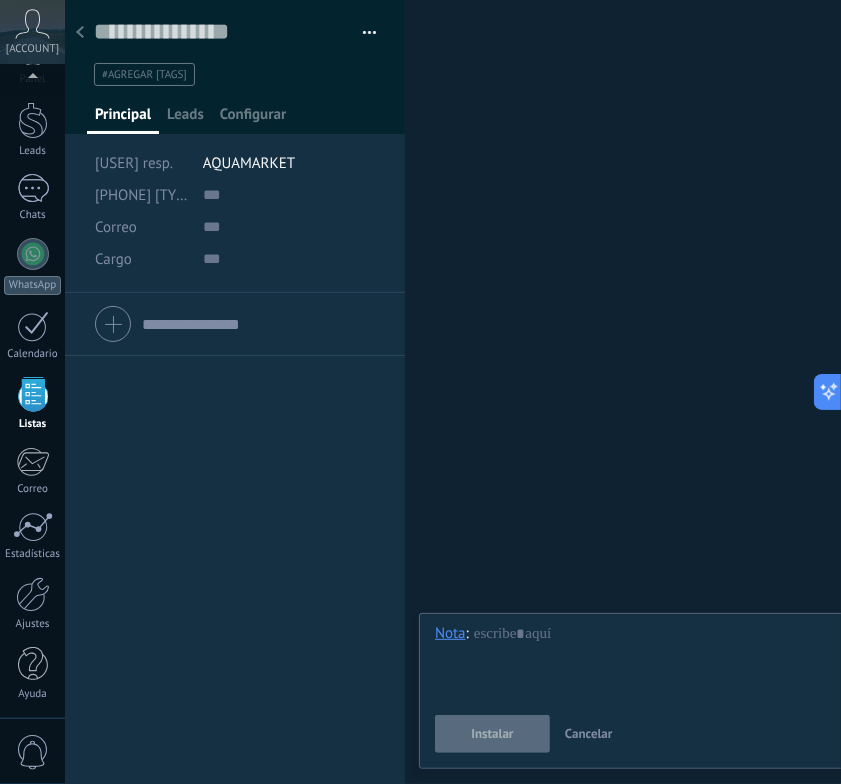 click on "#agregar [TAGS]" at bounding box center [144, 75] 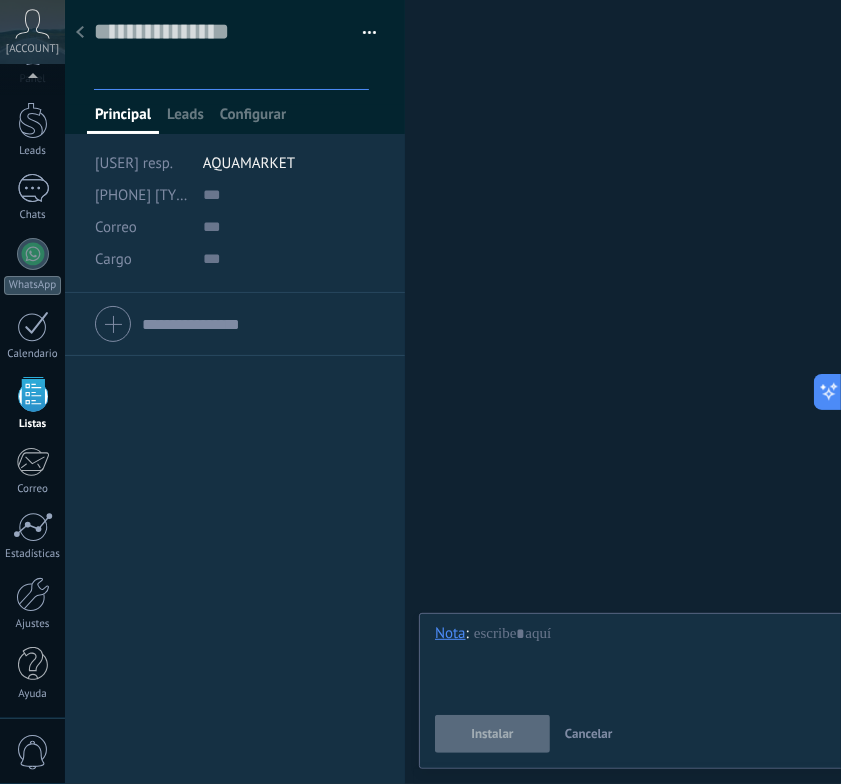click at bounding box center (80, 33) 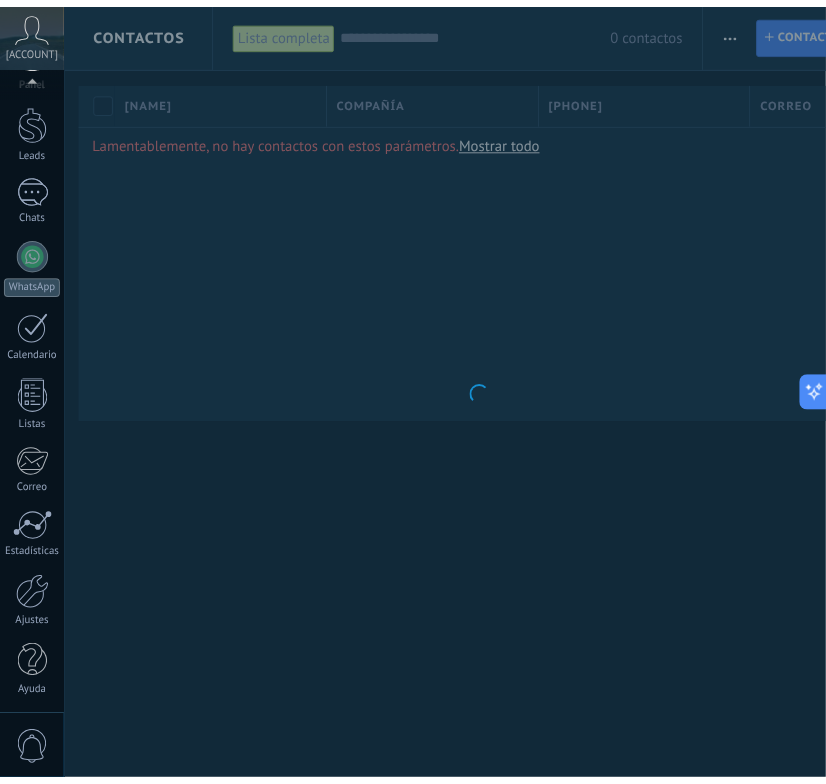 scroll, scrollTop: 0, scrollLeft: 0, axis: both 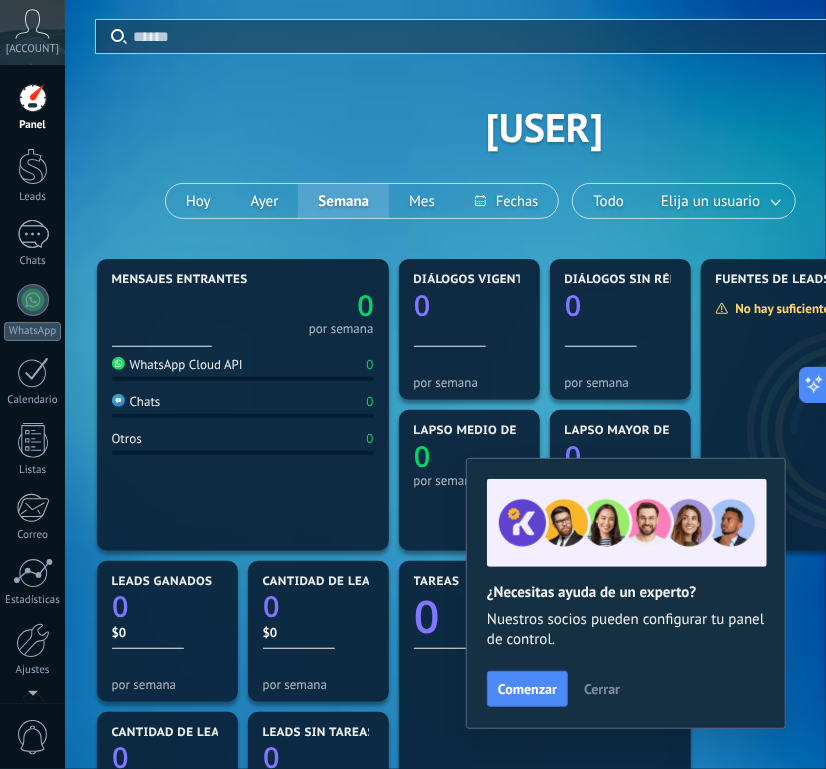 click at bounding box center [32, 24] 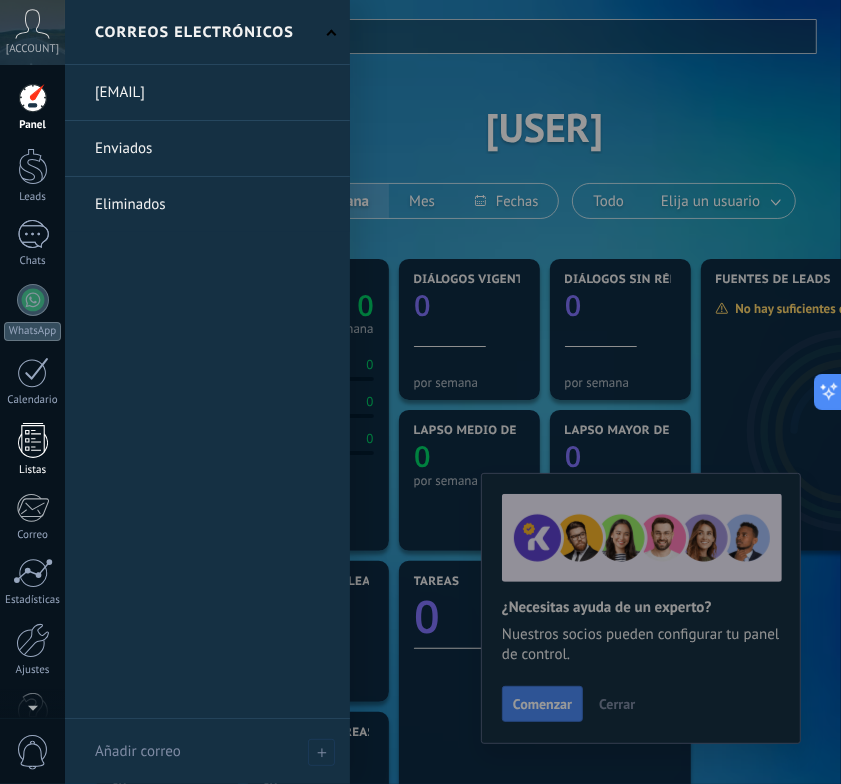 click at bounding box center [33, 440] 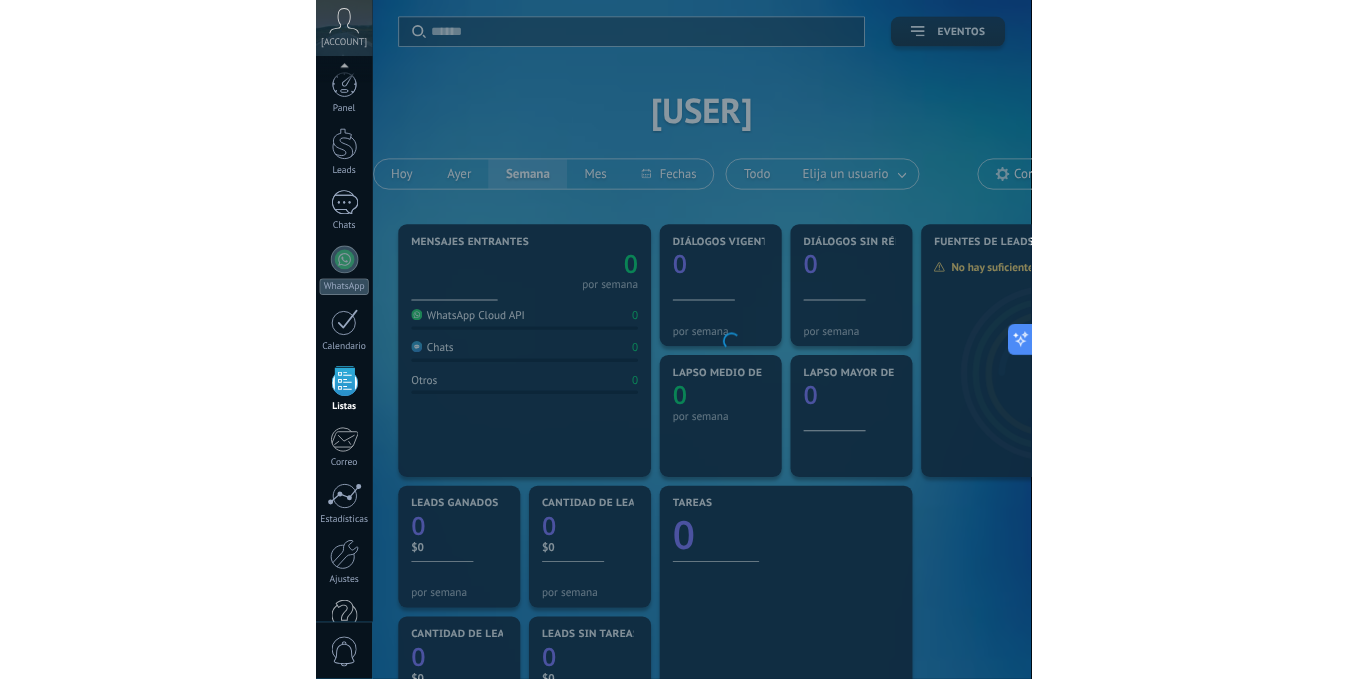 scroll, scrollTop: 46, scrollLeft: 0, axis: vertical 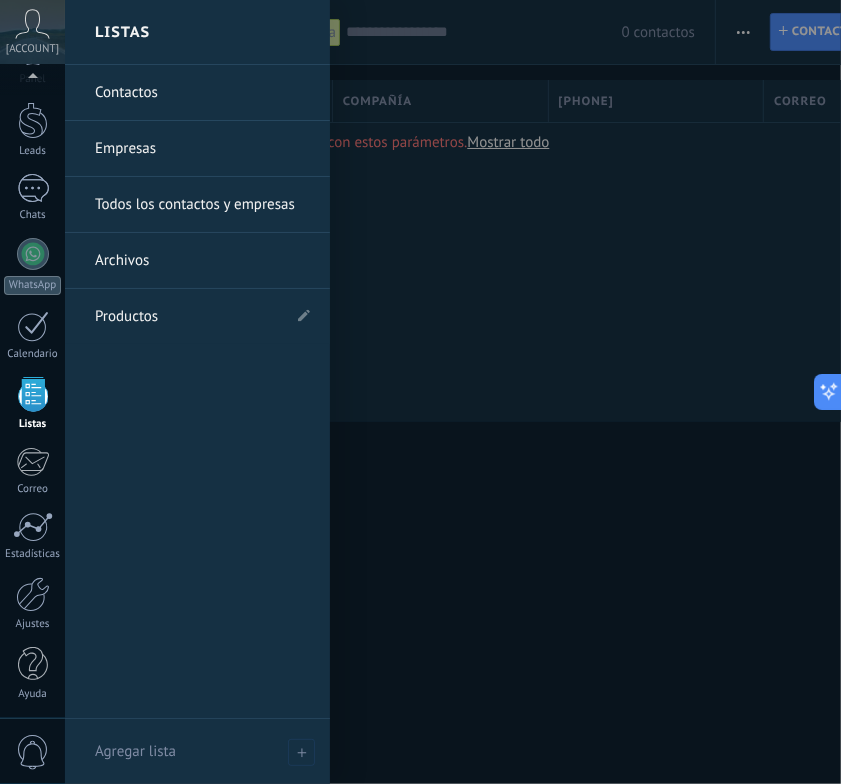 click on "Contactos" at bounding box center (202, 93) 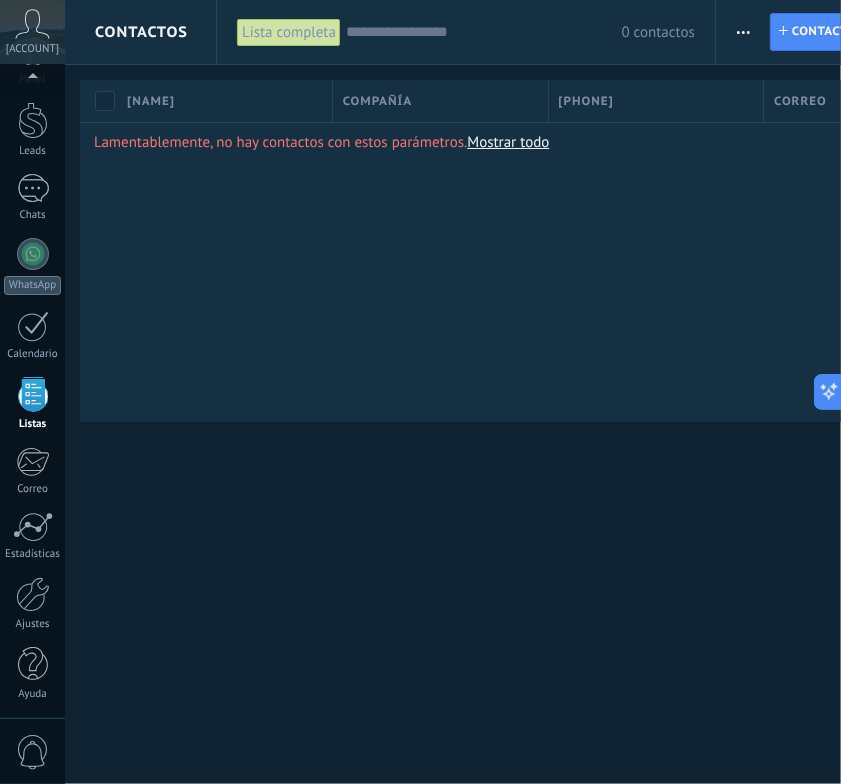 click at bounding box center (484, 32) 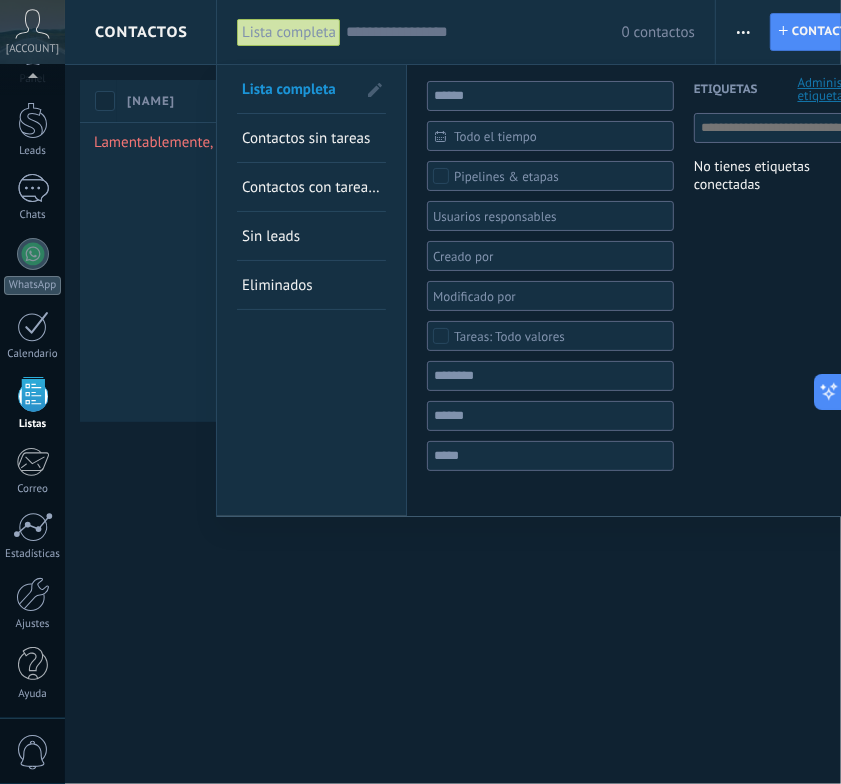 click at bounding box center [786, 128] 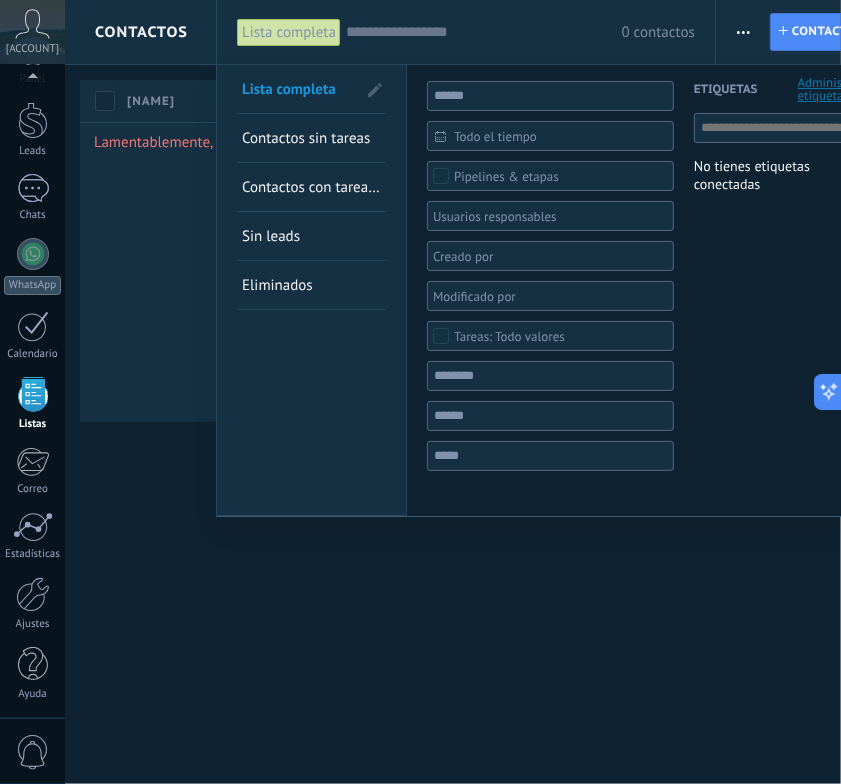 click on "Administrar etiquetas" at bounding box center (837, 89) 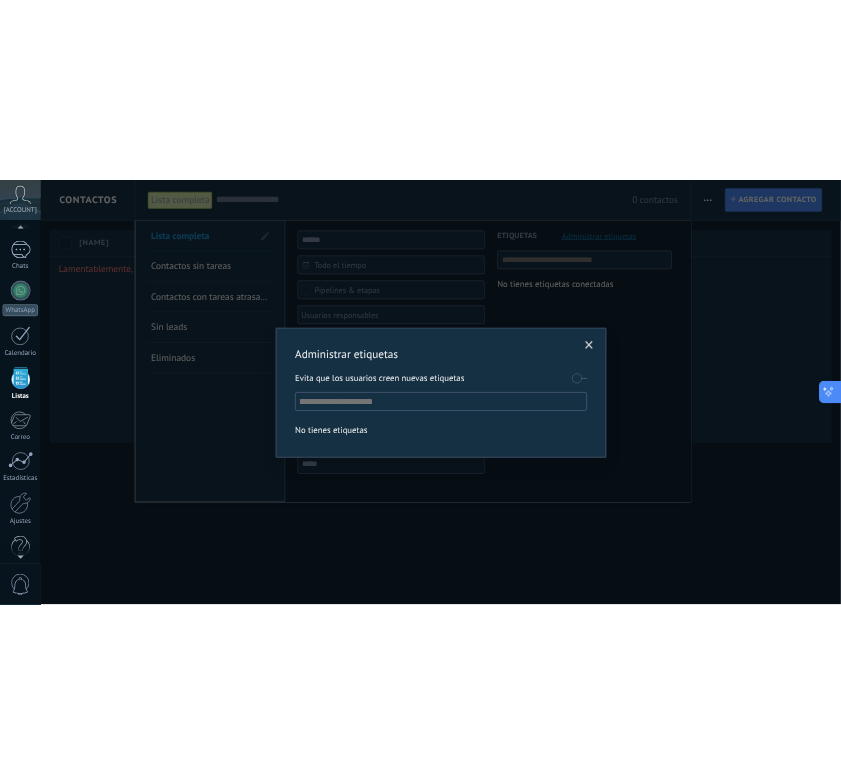 scroll, scrollTop: 122, scrollLeft: 0, axis: vertical 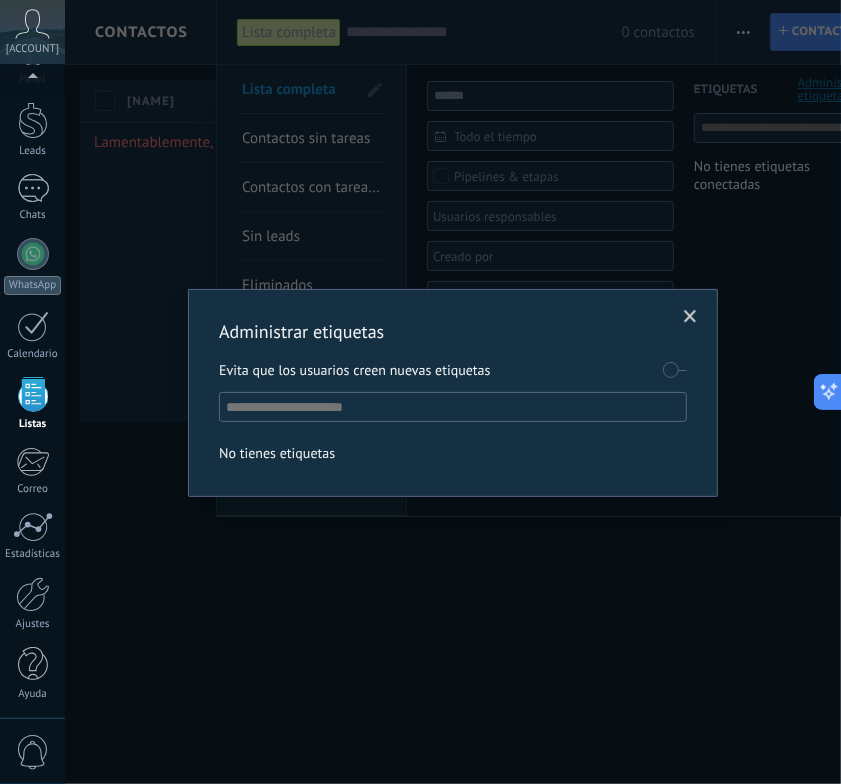 click at bounding box center (454, 407) 